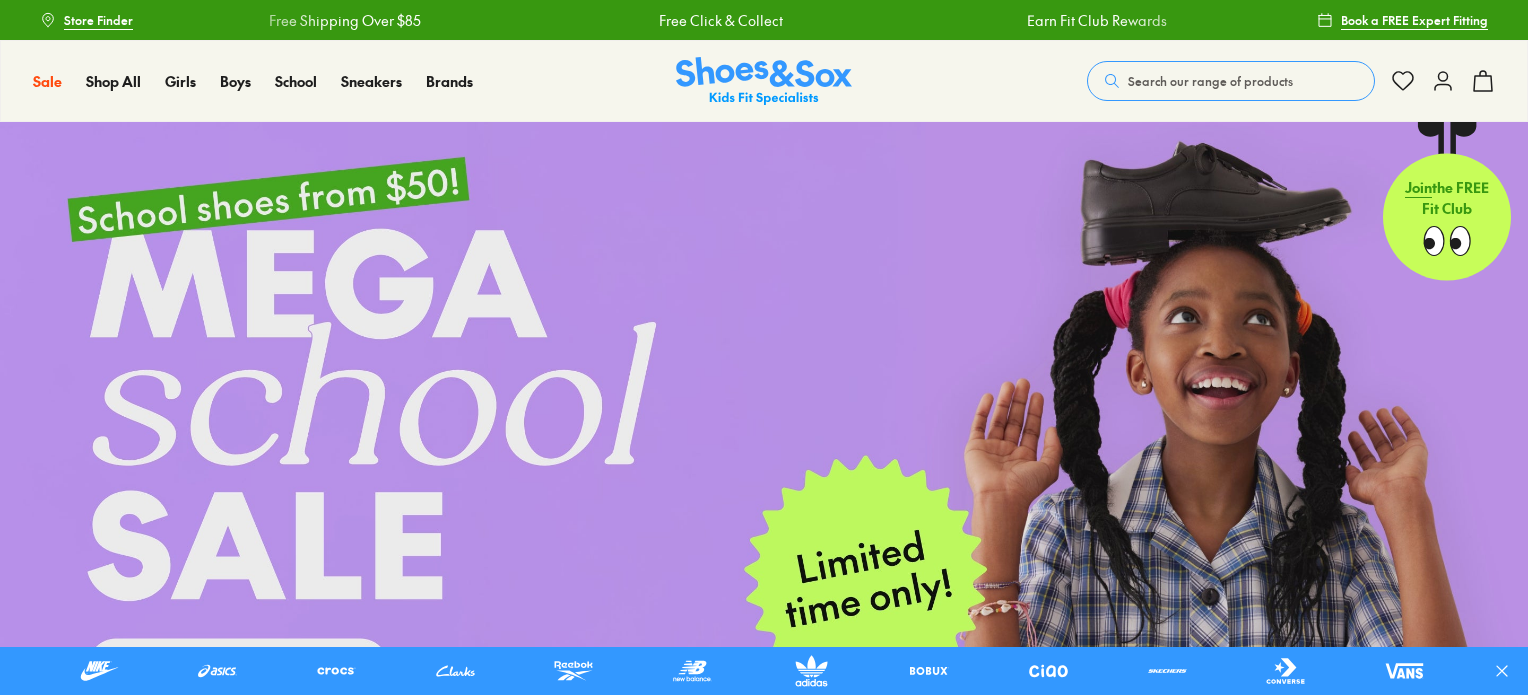 scroll, scrollTop: 0, scrollLeft: 0, axis: both 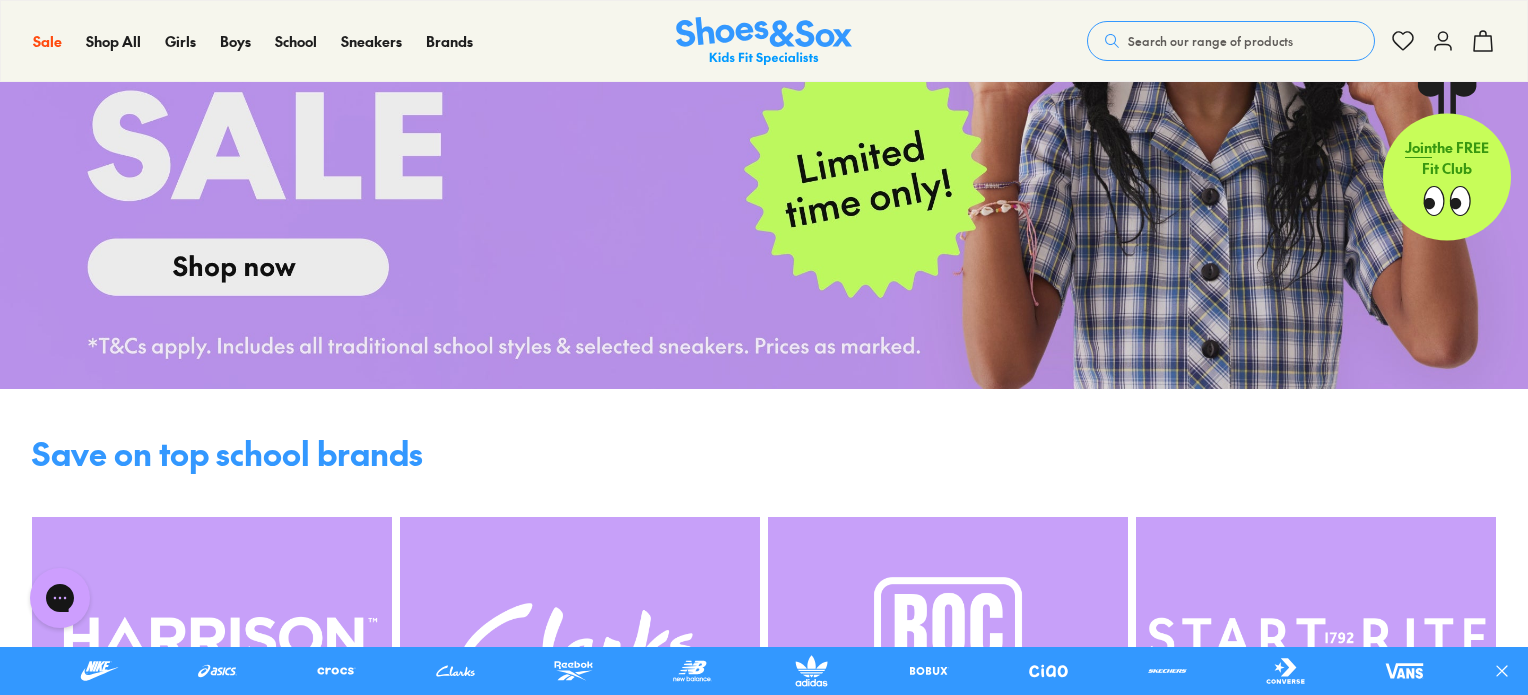 click at bounding box center [764, 55] 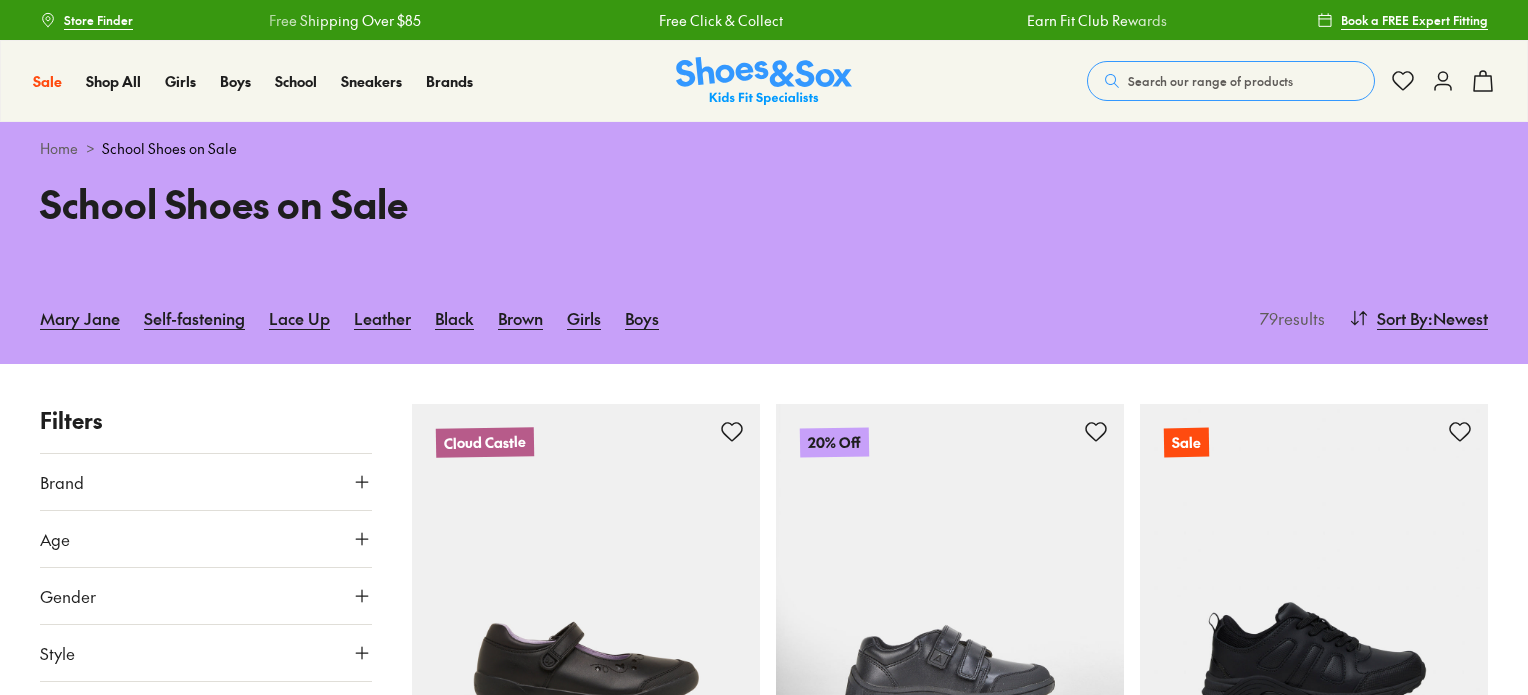 scroll, scrollTop: 0, scrollLeft: 0, axis: both 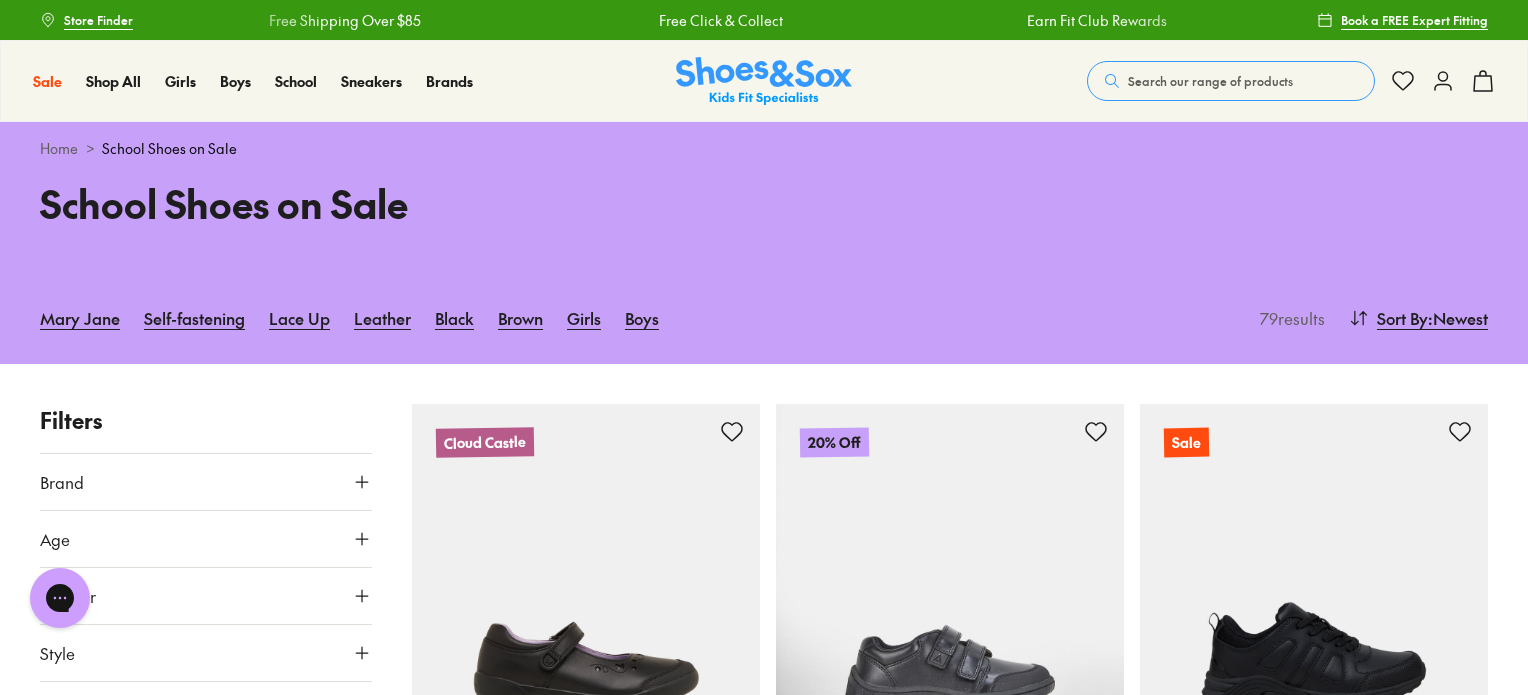 click 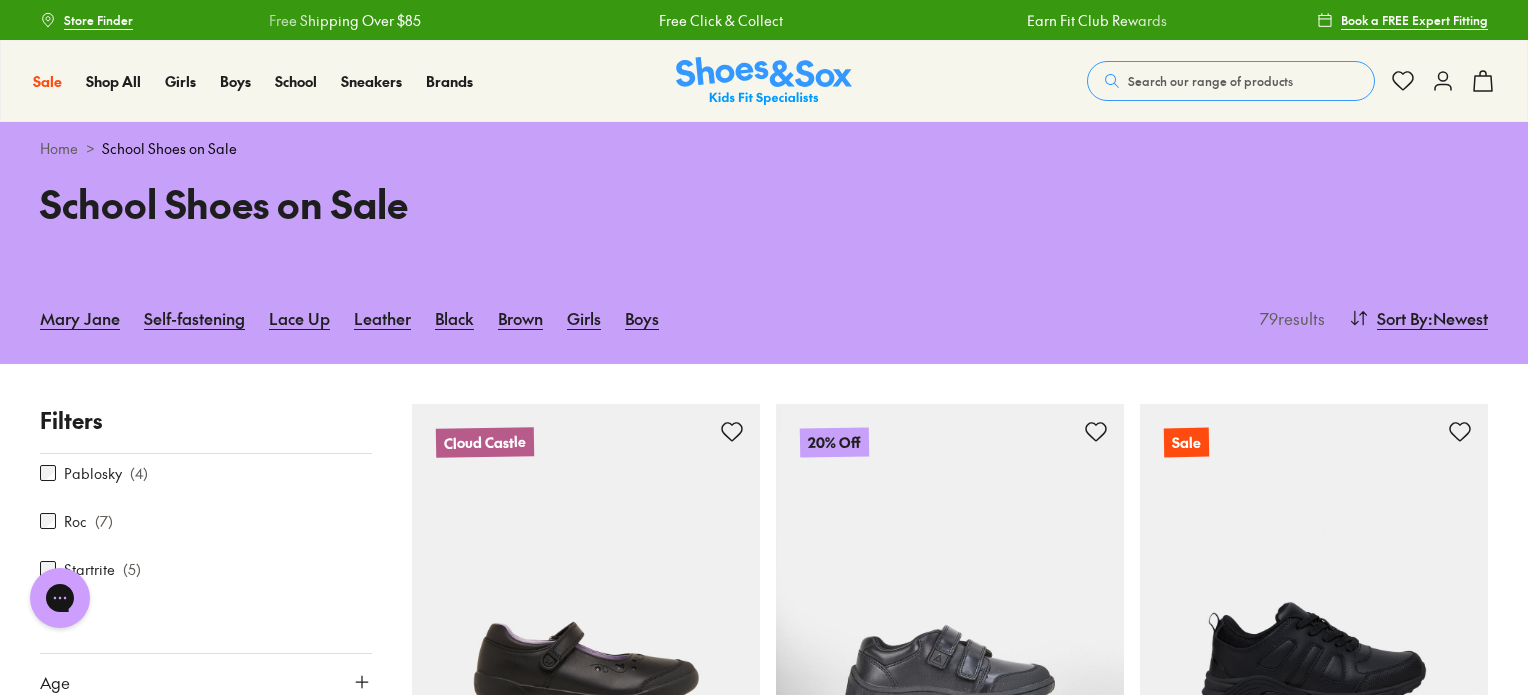 scroll, scrollTop: 207, scrollLeft: 0, axis: vertical 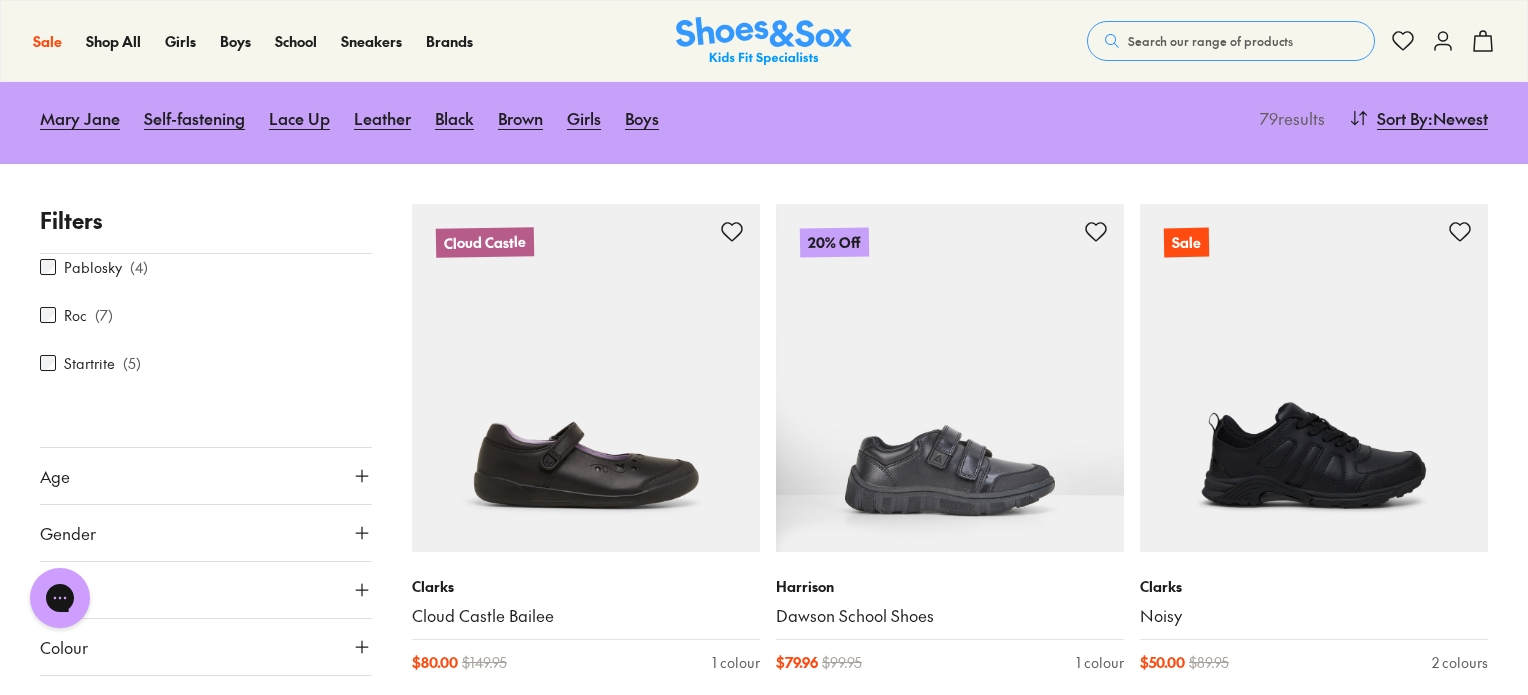 type on "***" 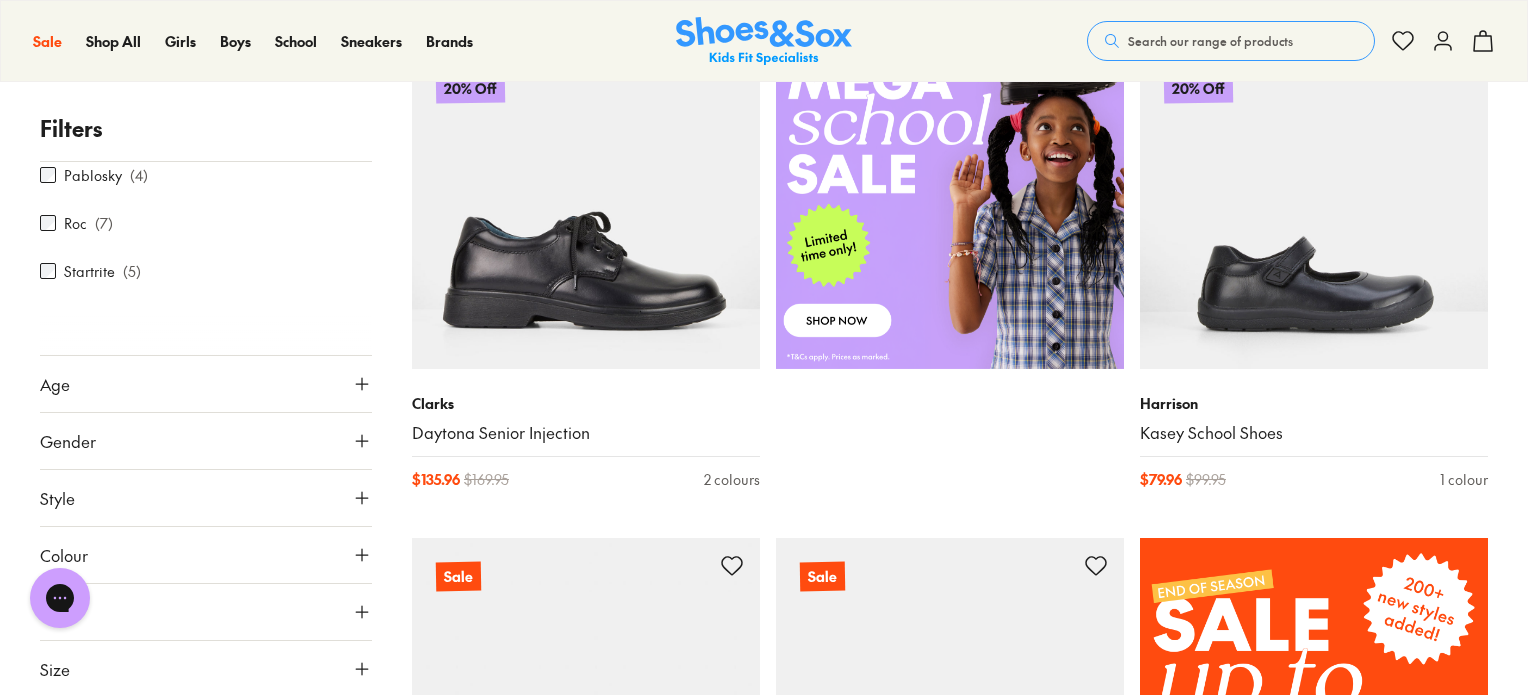 scroll, scrollTop: 1100, scrollLeft: 0, axis: vertical 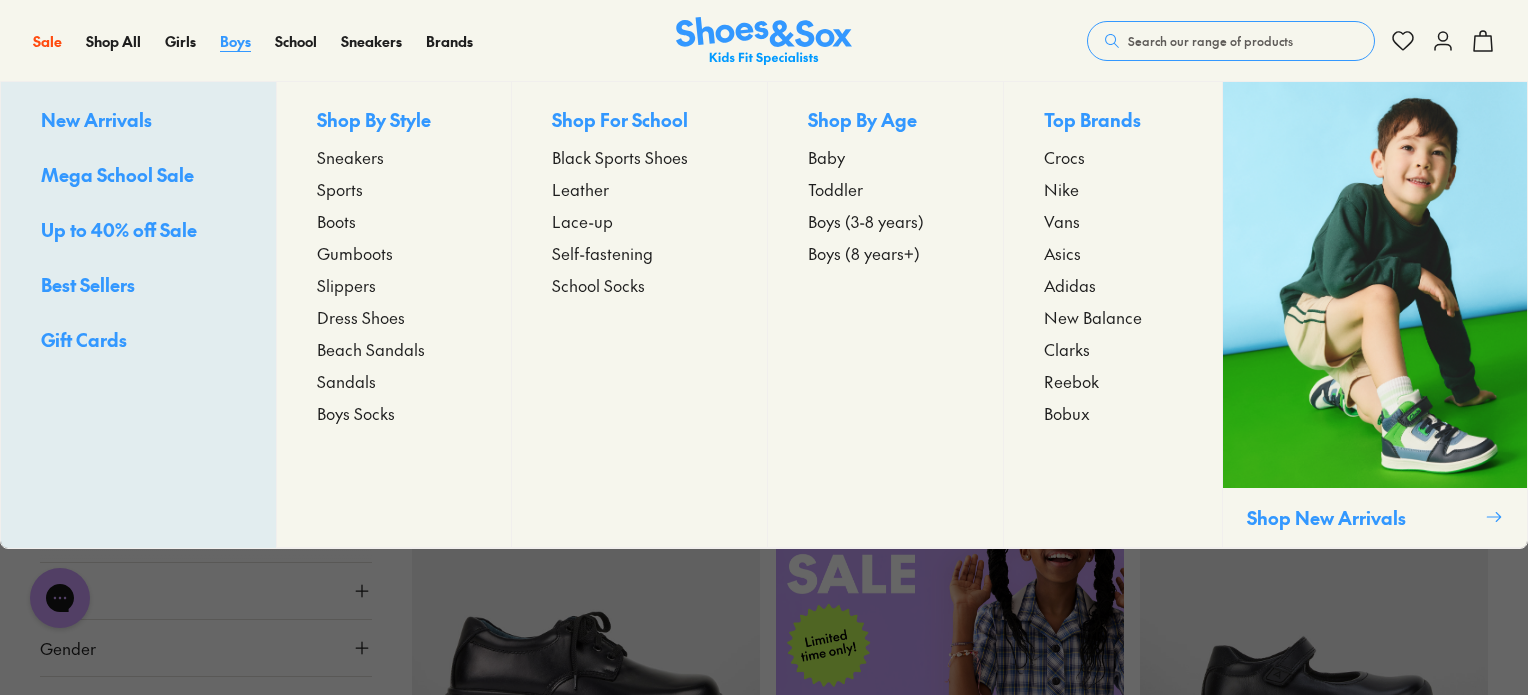 click on "Boys" at bounding box center [235, 41] 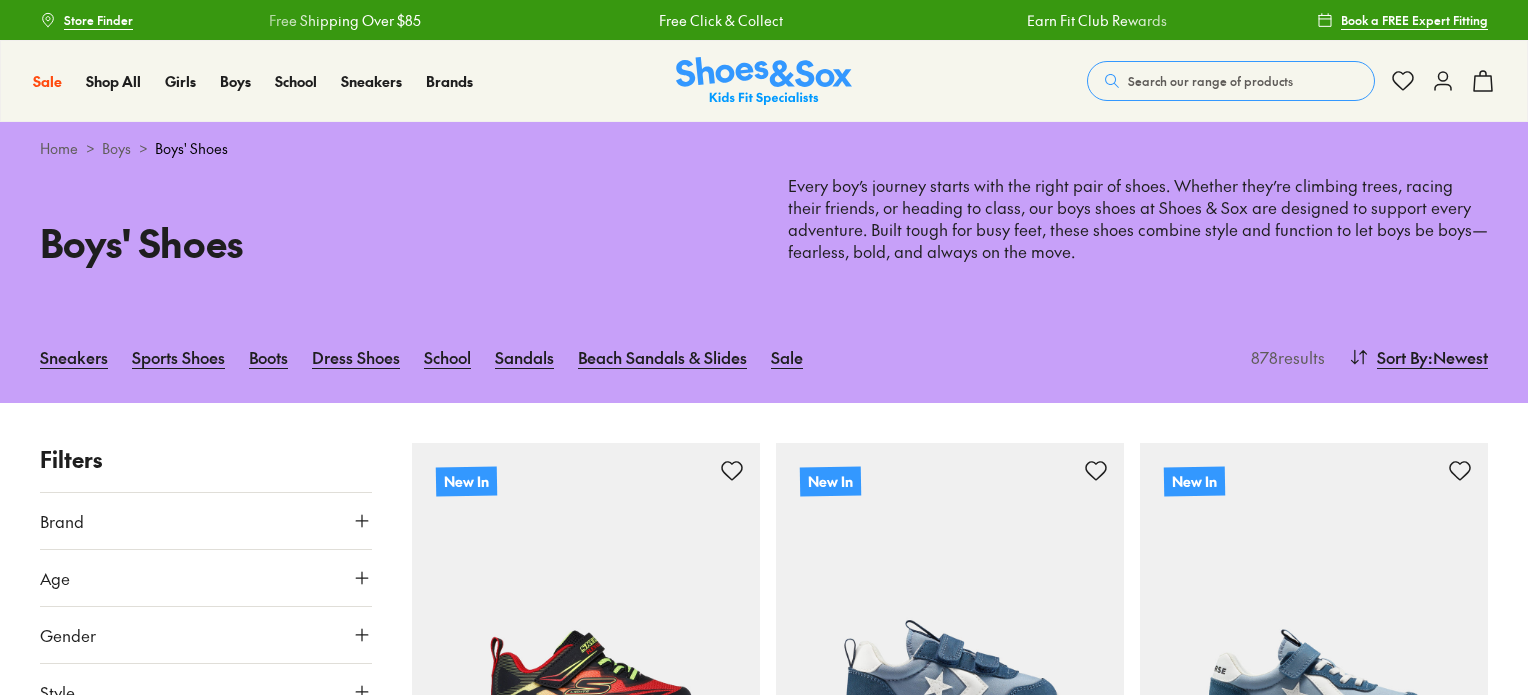 scroll, scrollTop: 0, scrollLeft: 0, axis: both 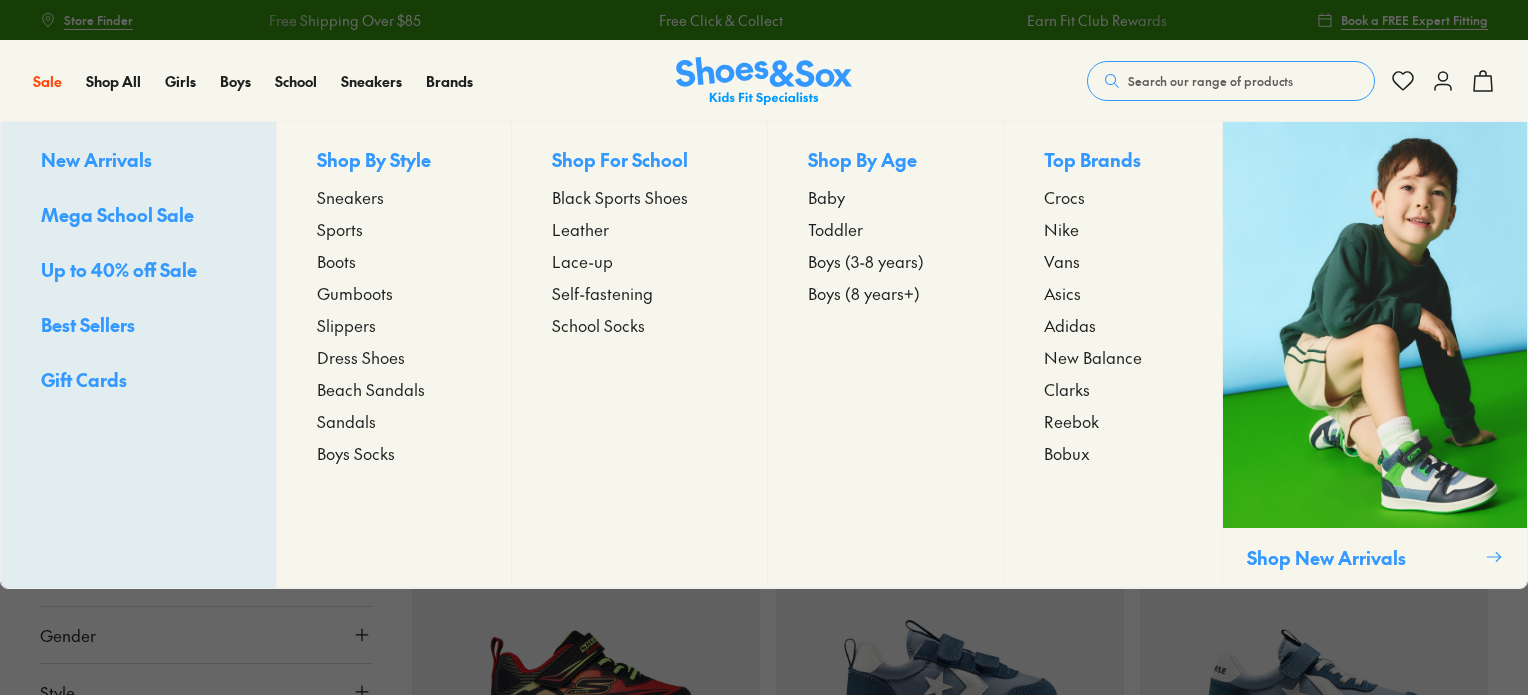 click on "Sneakers" at bounding box center [350, 197] 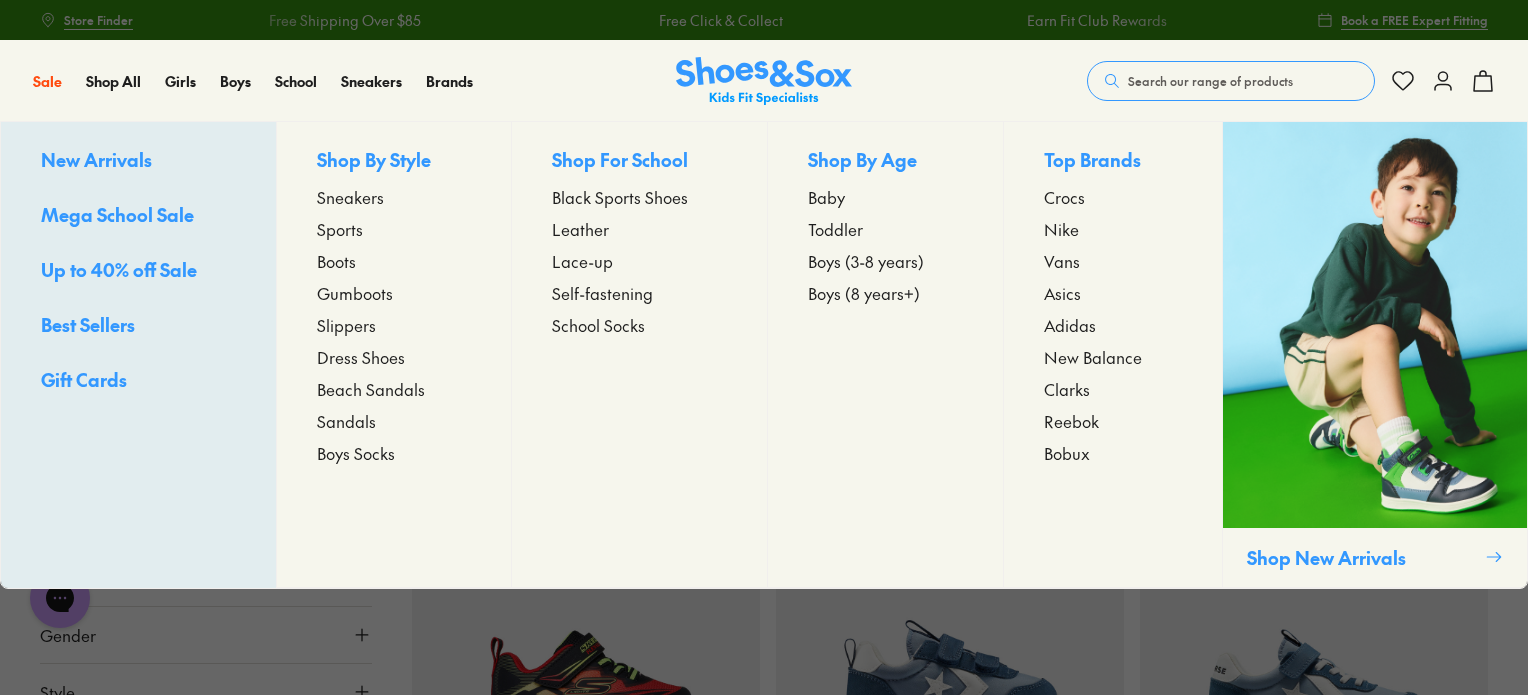 scroll, scrollTop: 0, scrollLeft: 0, axis: both 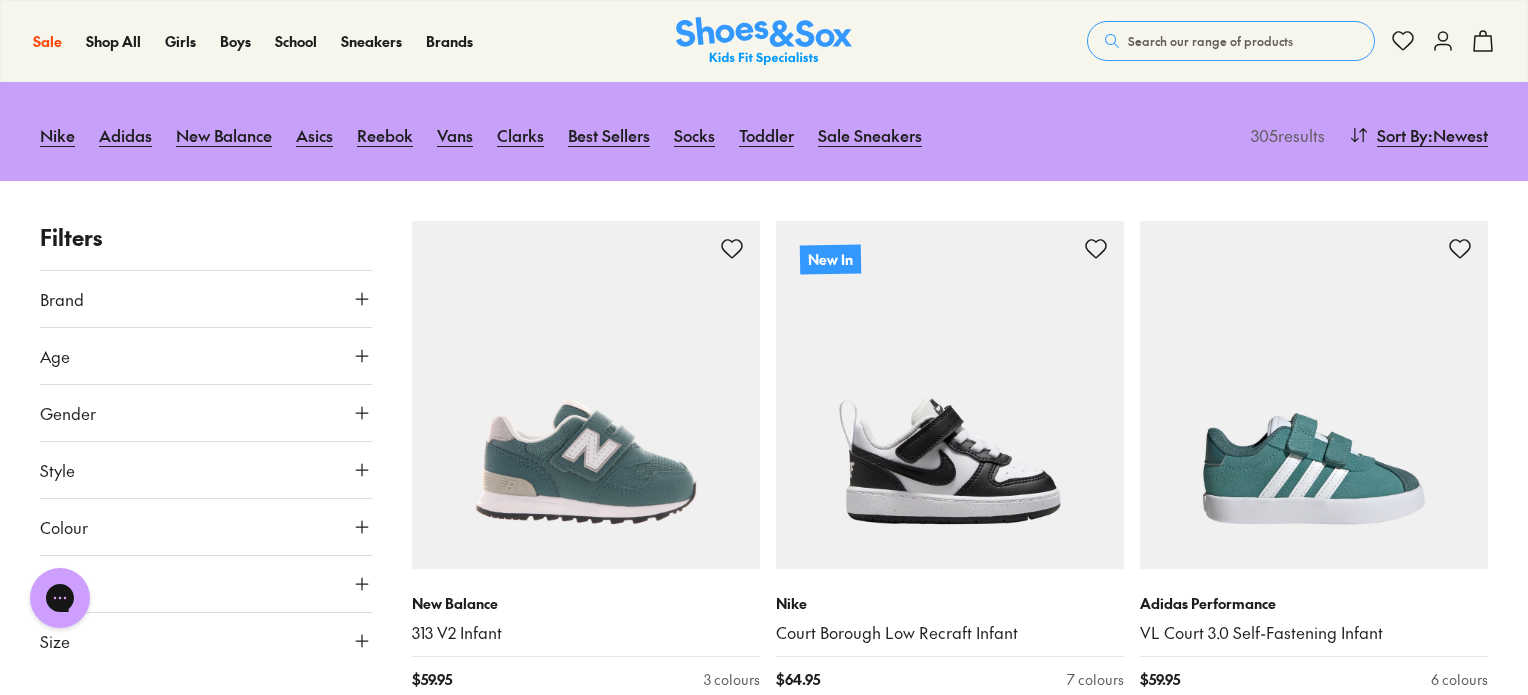click 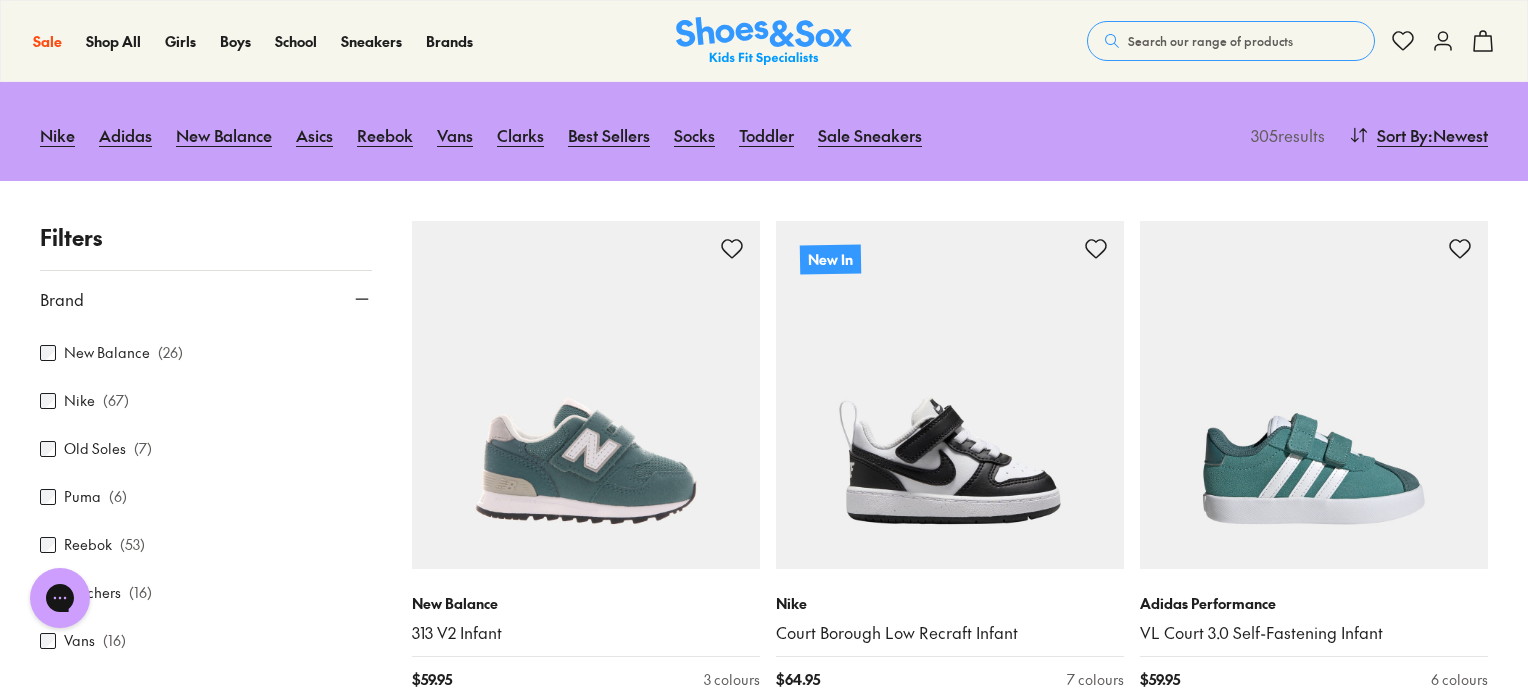 scroll, scrollTop: 344, scrollLeft: 0, axis: vertical 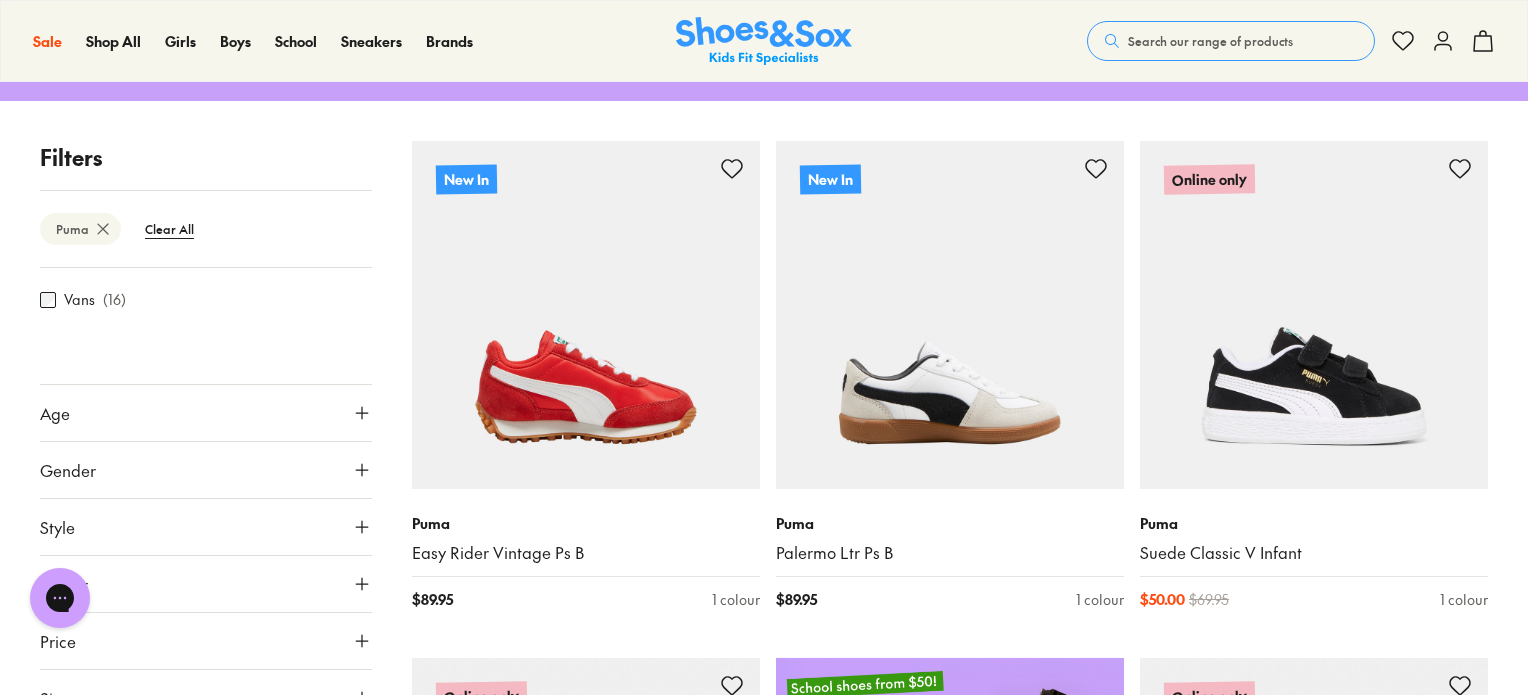click 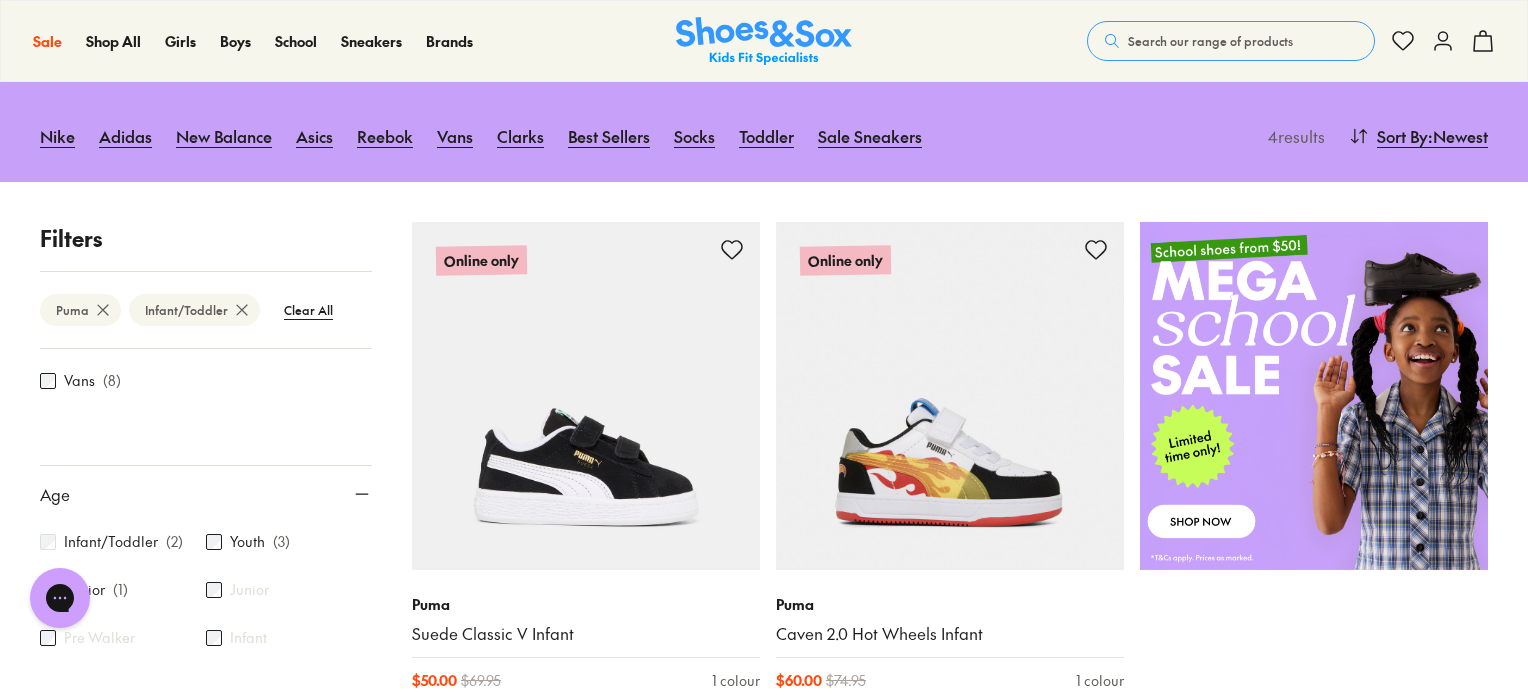 scroll, scrollTop: 200, scrollLeft: 0, axis: vertical 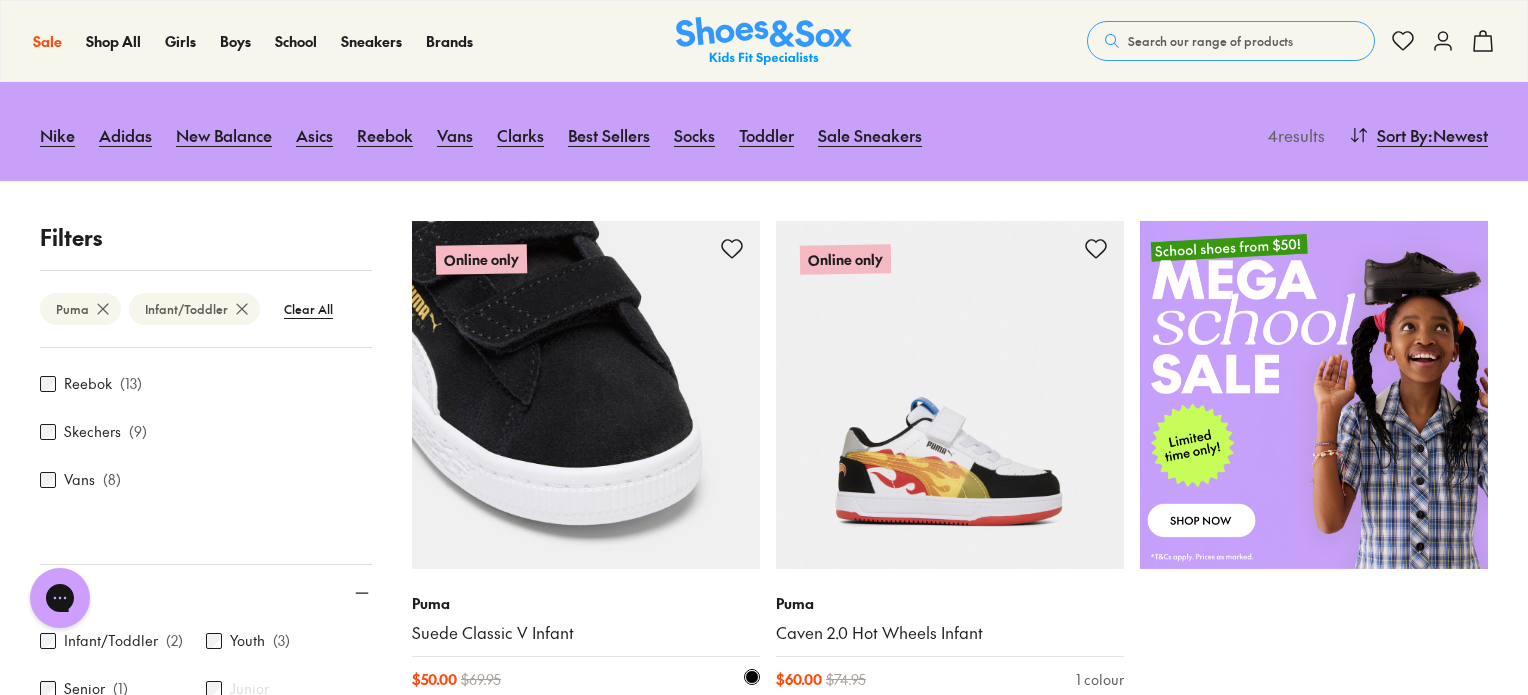 click at bounding box center (586, 395) 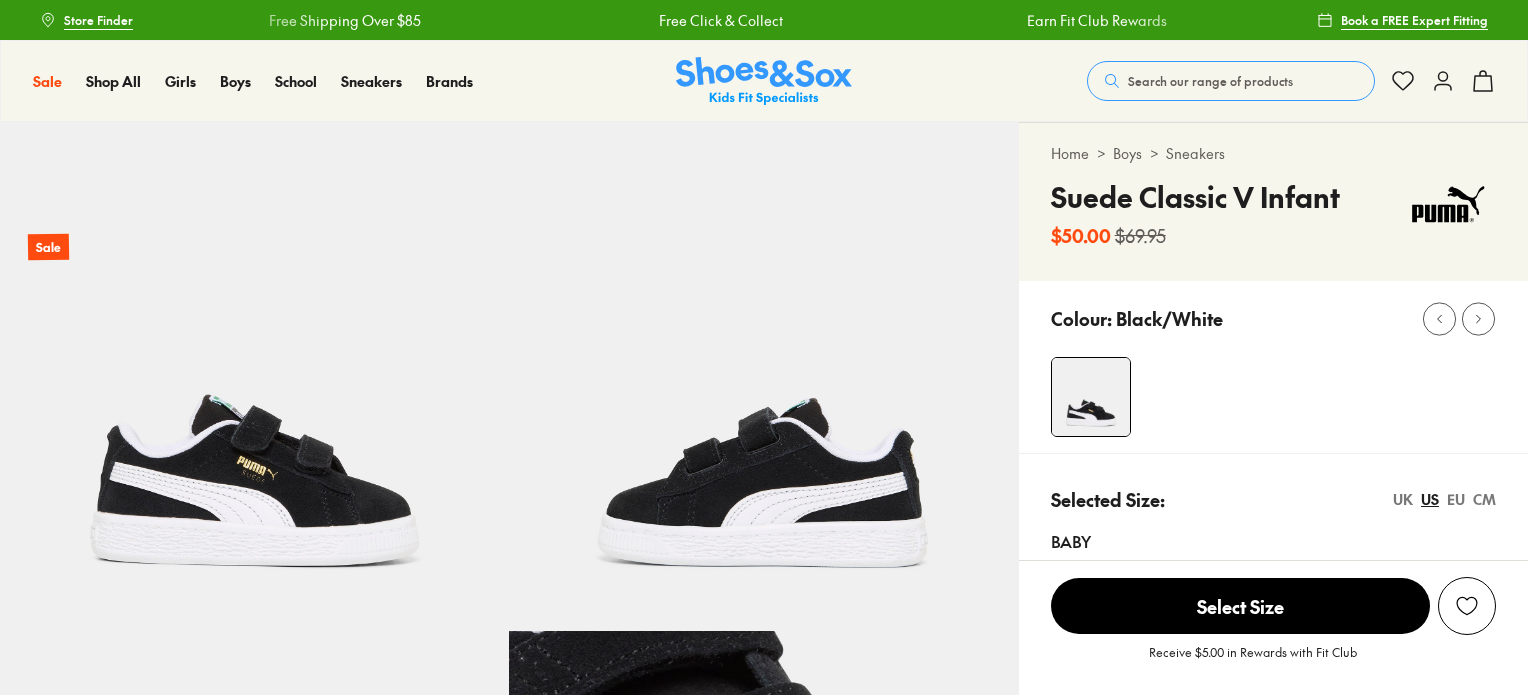 scroll, scrollTop: 0, scrollLeft: 0, axis: both 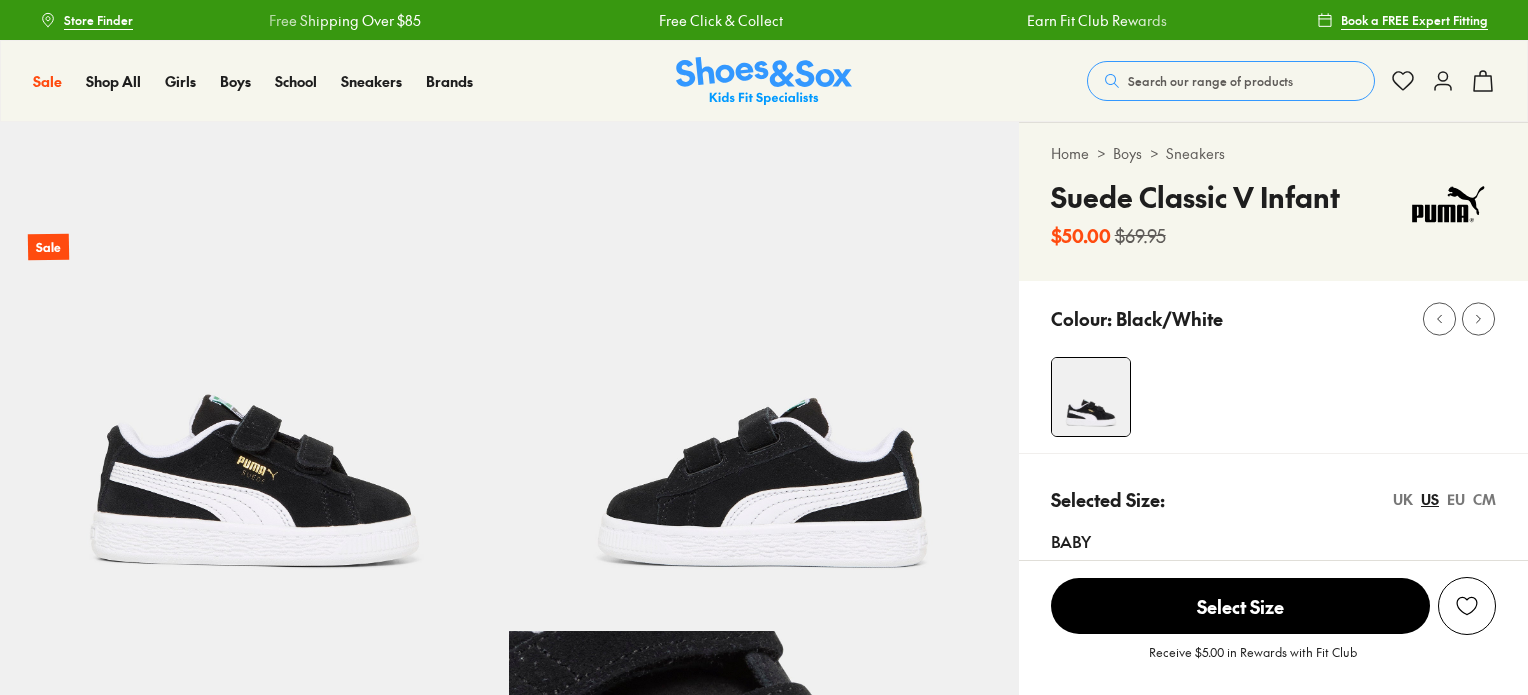 select on "*" 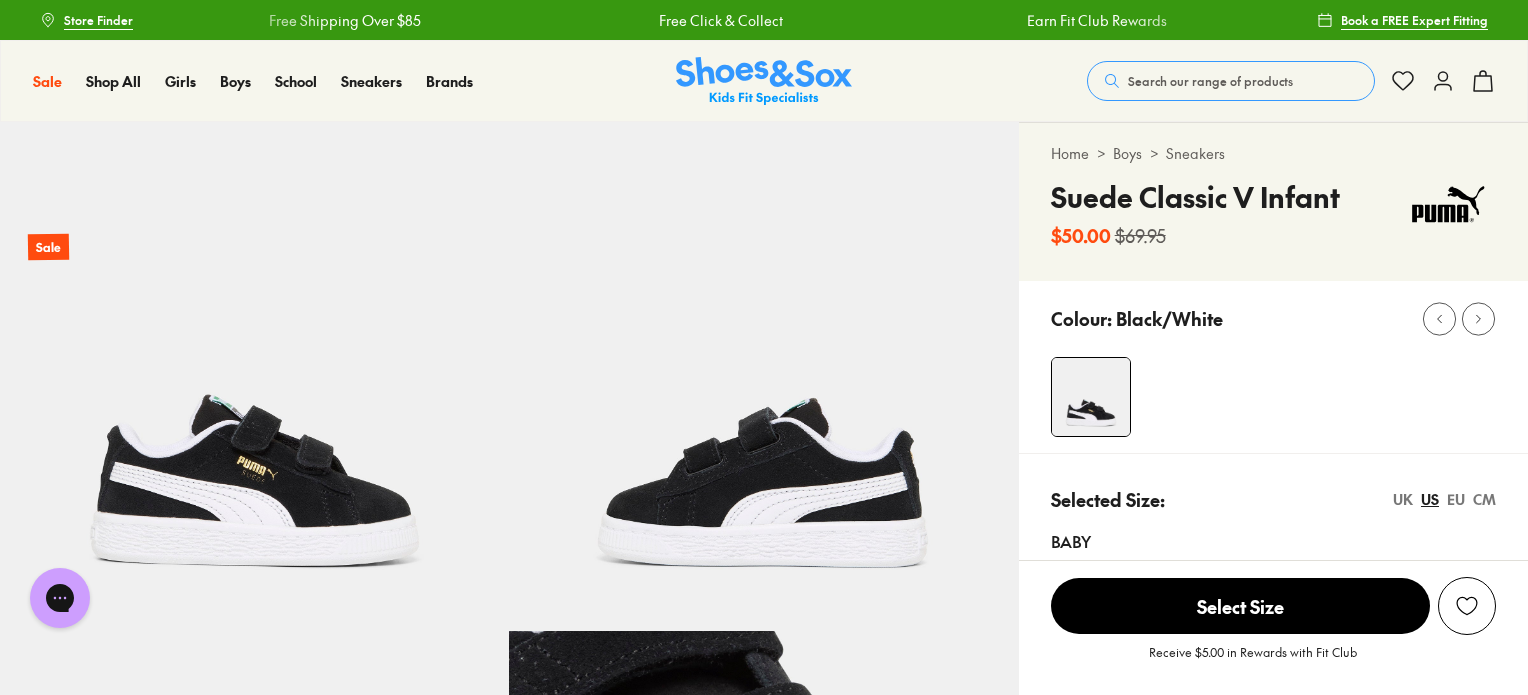 scroll, scrollTop: 0, scrollLeft: 0, axis: both 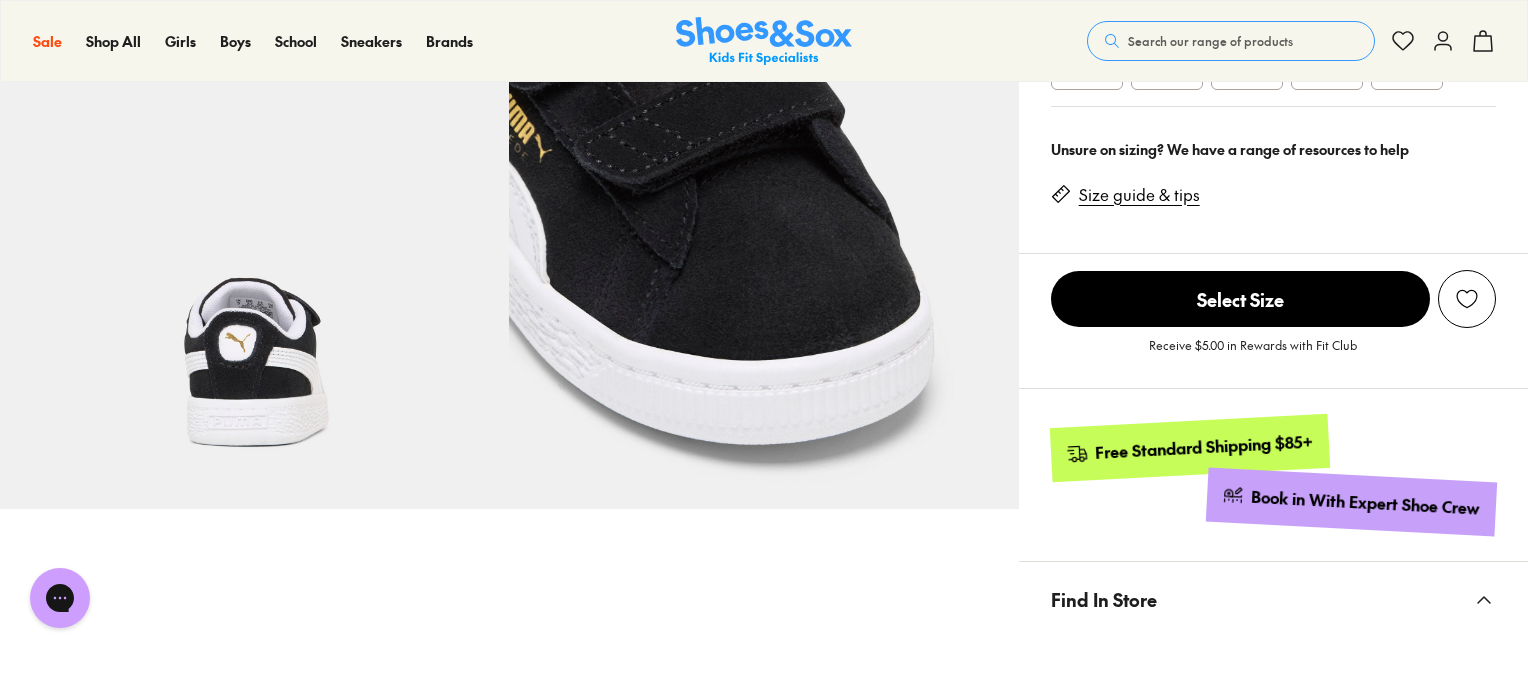 click on "Select Size" at bounding box center (1240, 299) 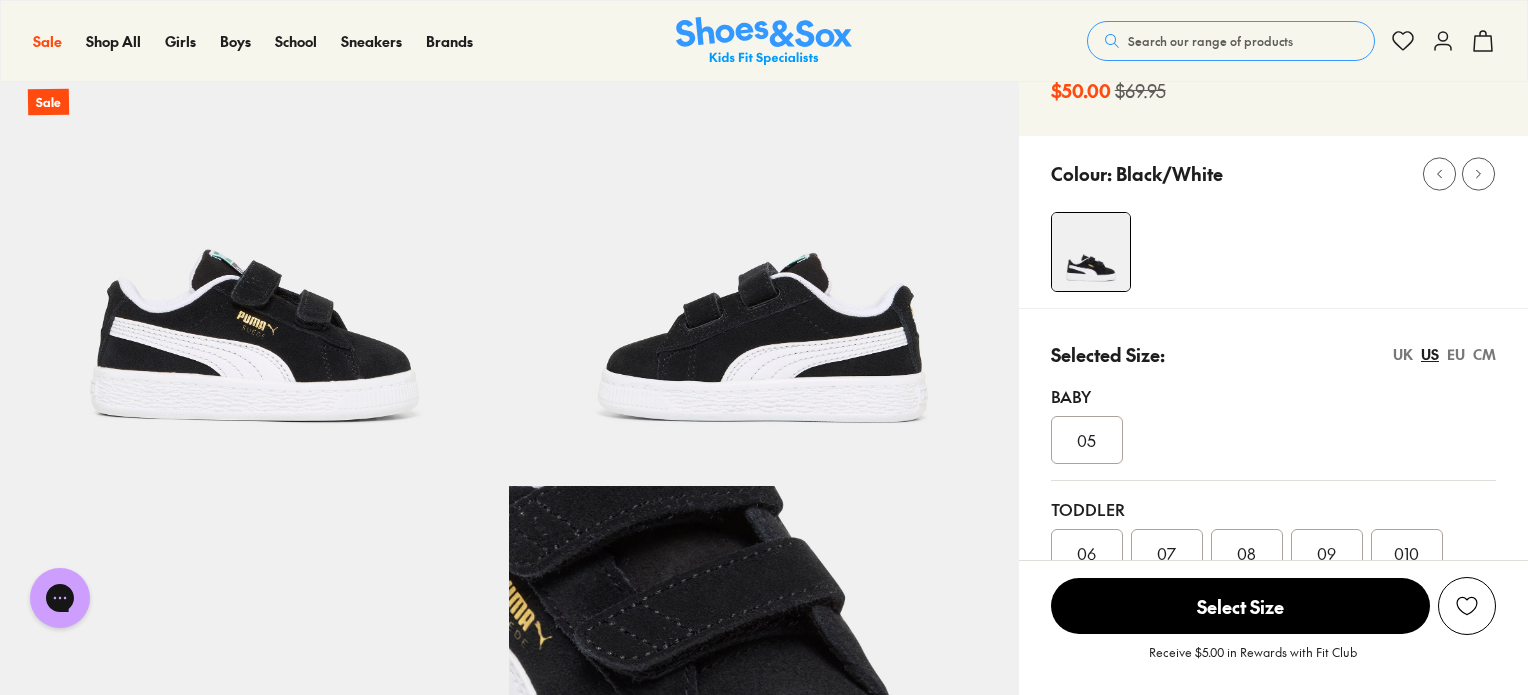 scroll, scrollTop: 332, scrollLeft: 0, axis: vertical 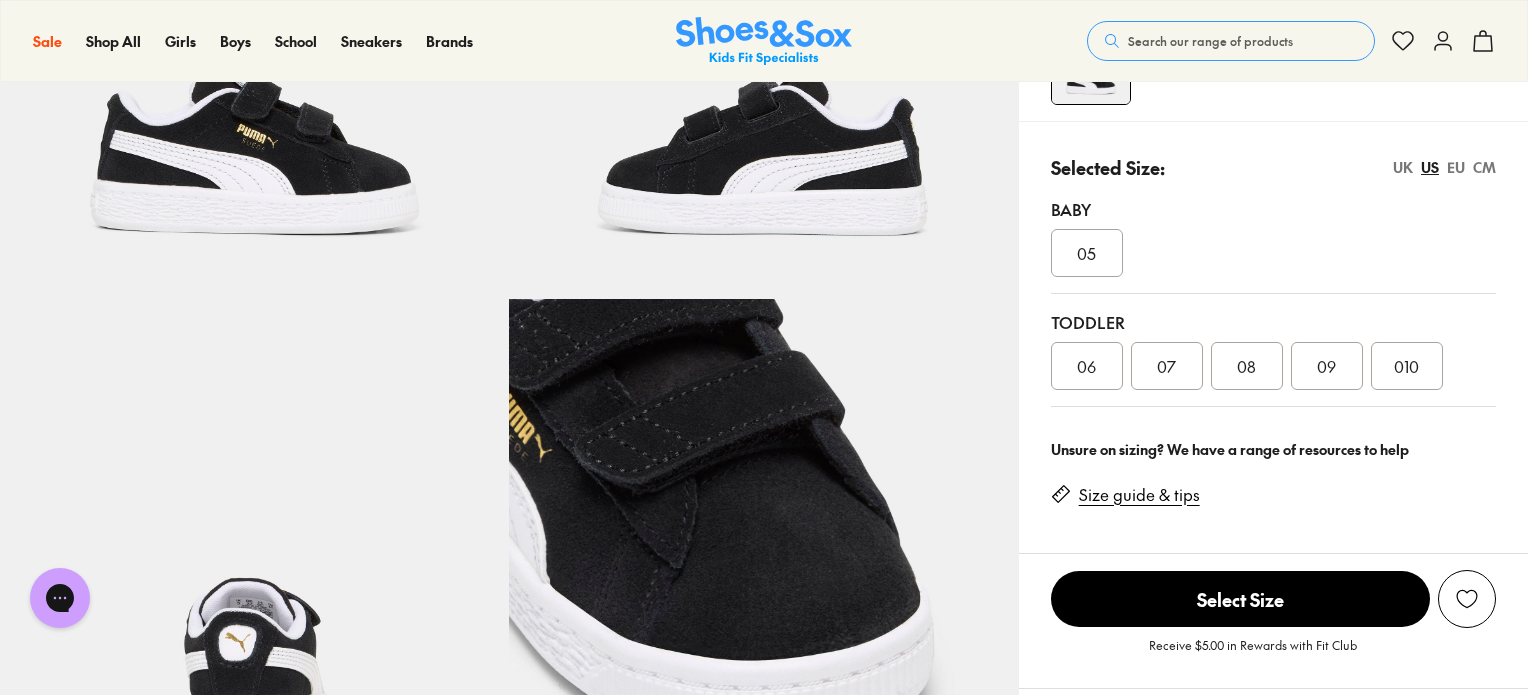 click on "Size guide & tips" at bounding box center (1139, 495) 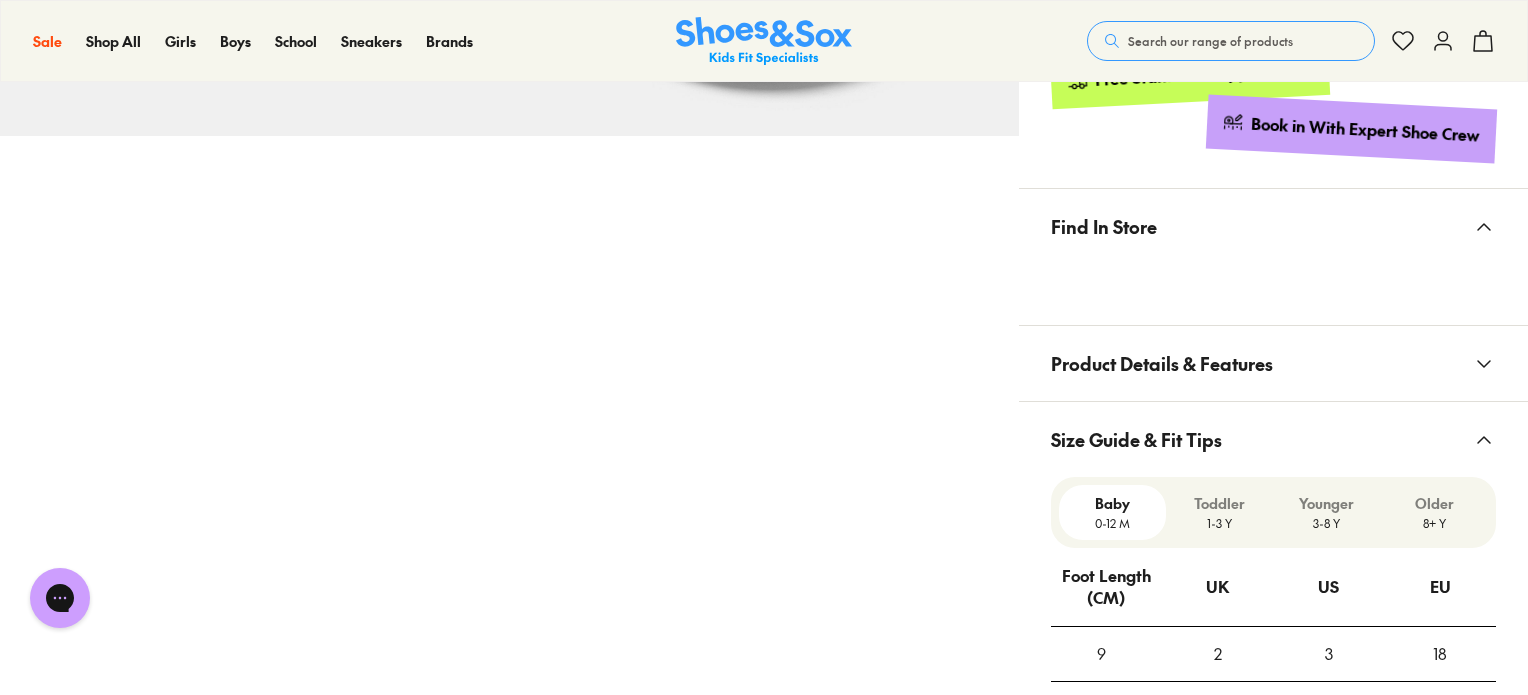 scroll, scrollTop: 1004, scrollLeft: 0, axis: vertical 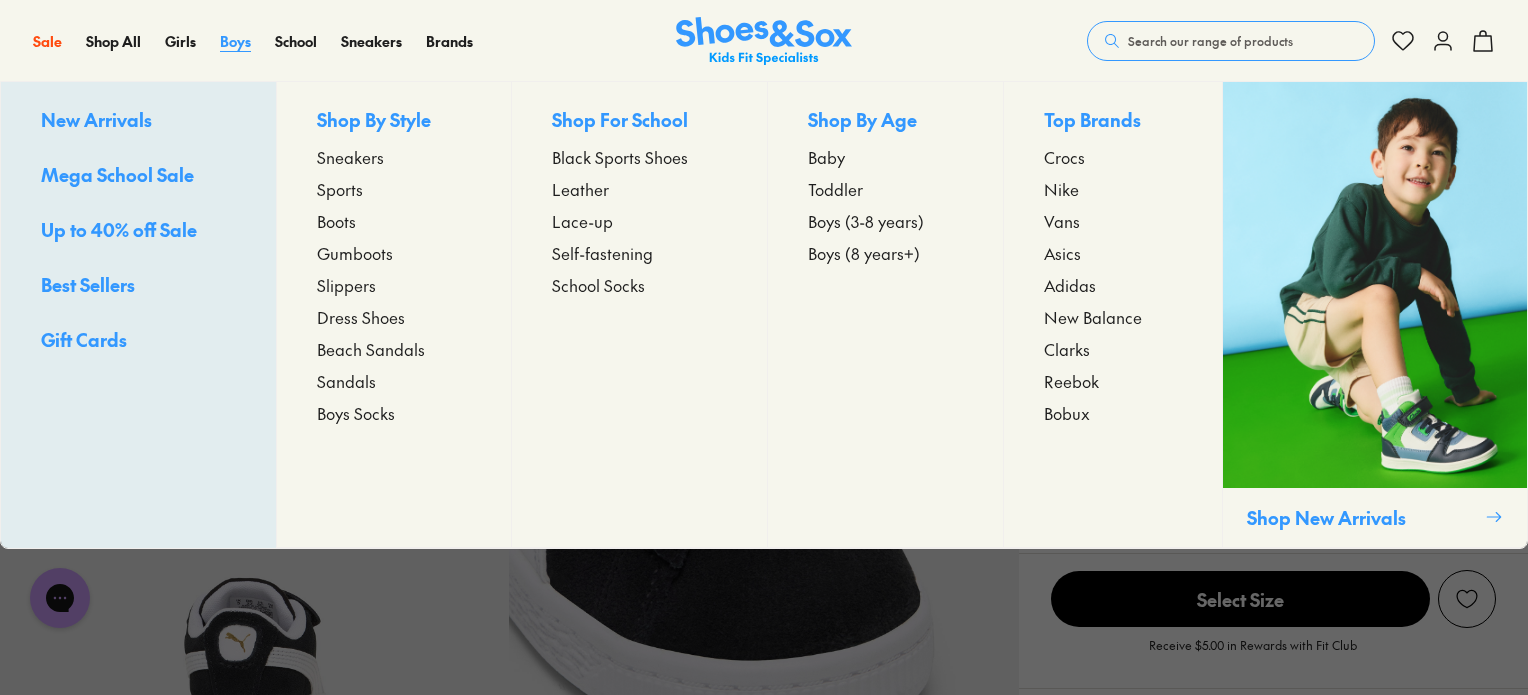 click on "Boys" at bounding box center [235, 41] 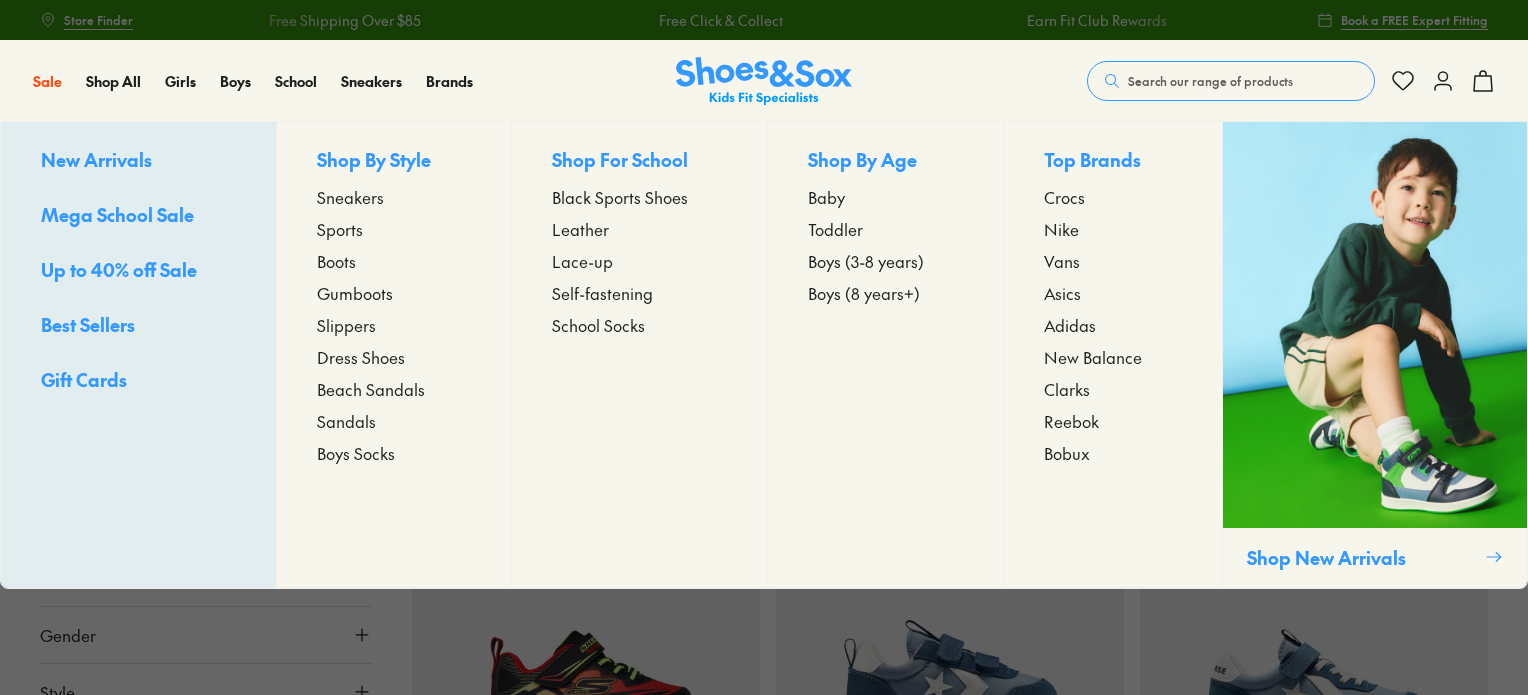 scroll, scrollTop: 0, scrollLeft: 0, axis: both 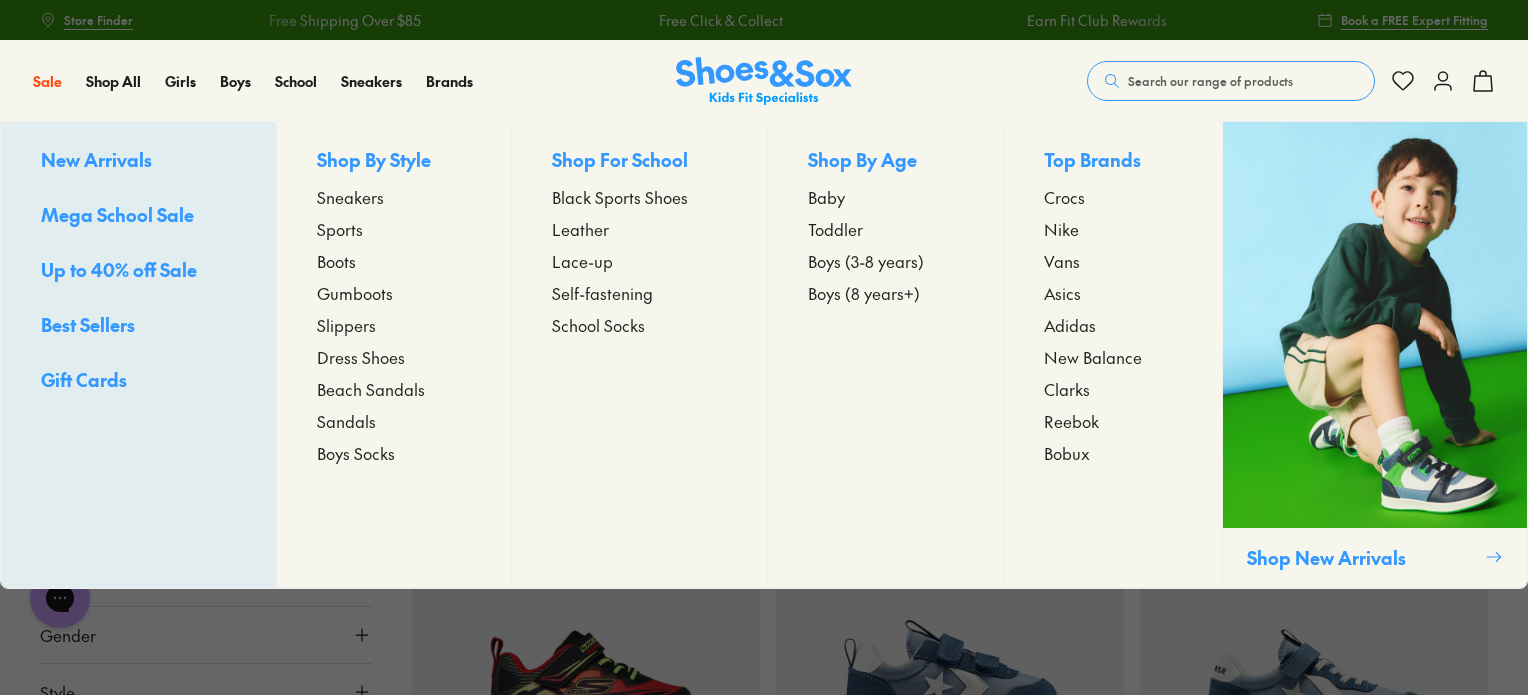 click on "Sneakers" at bounding box center [350, 197] 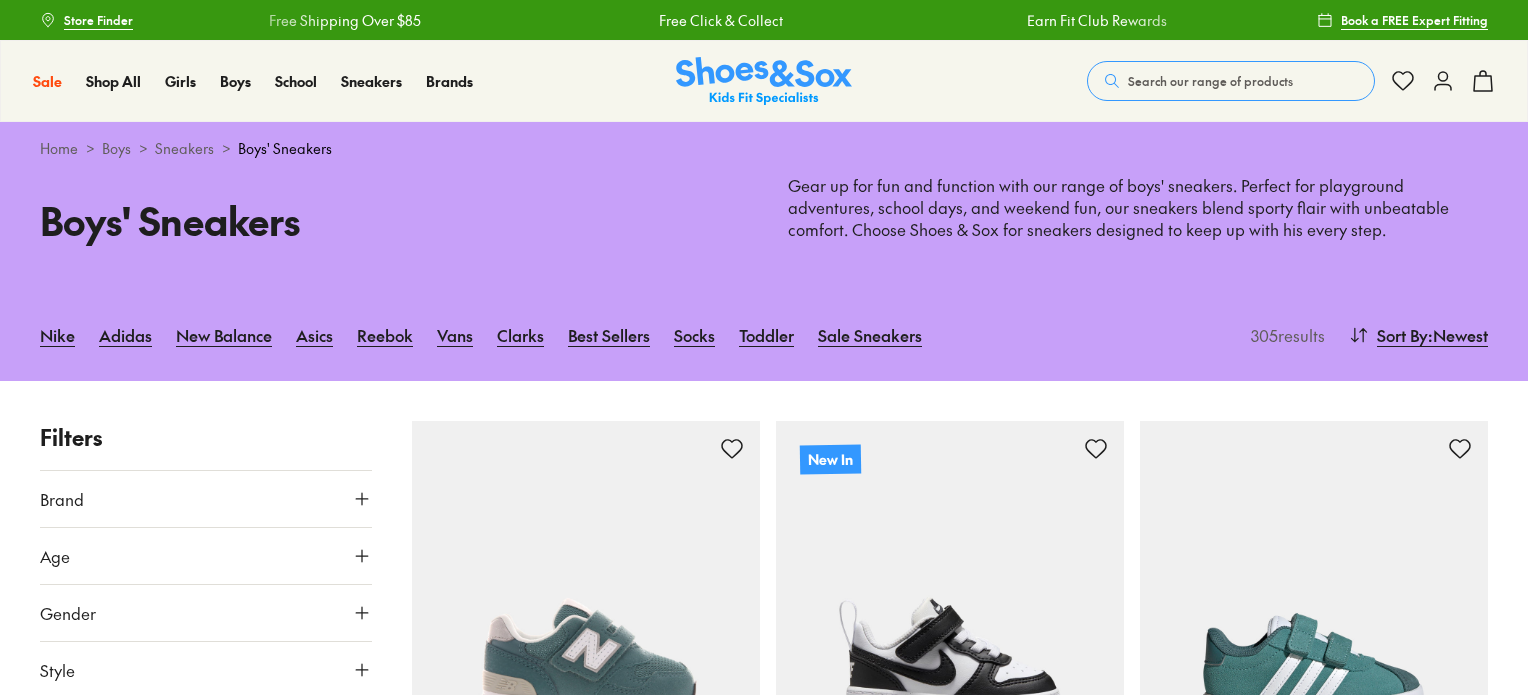 scroll, scrollTop: 0, scrollLeft: 0, axis: both 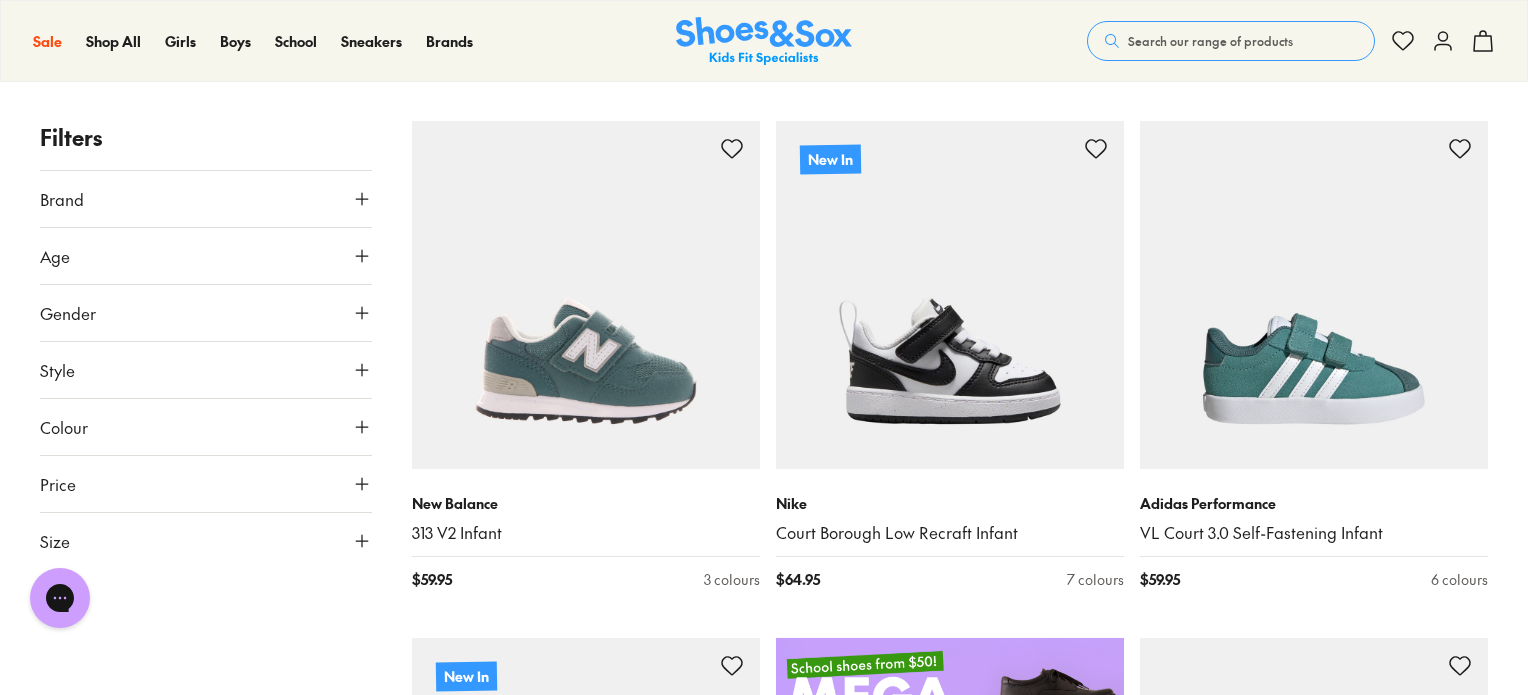 click 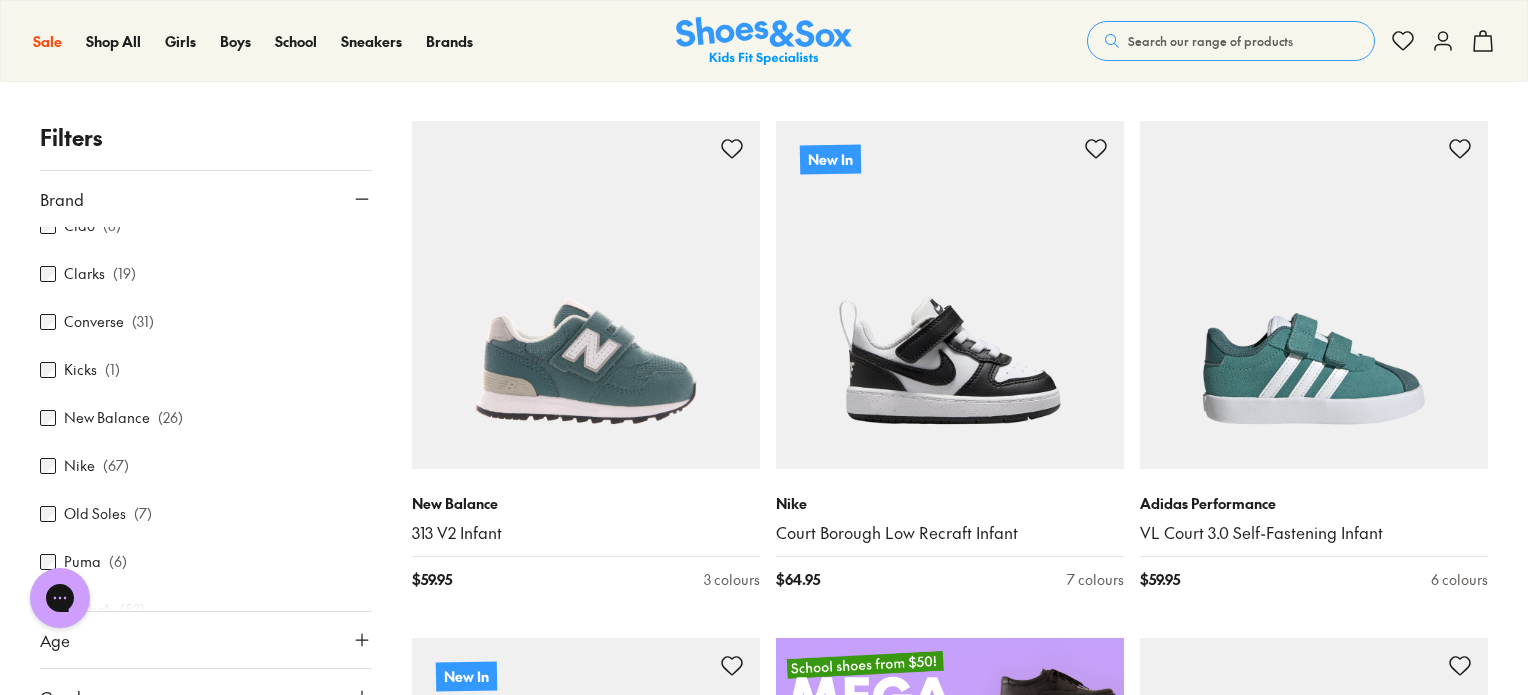 scroll, scrollTop: 0, scrollLeft: 0, axis: both 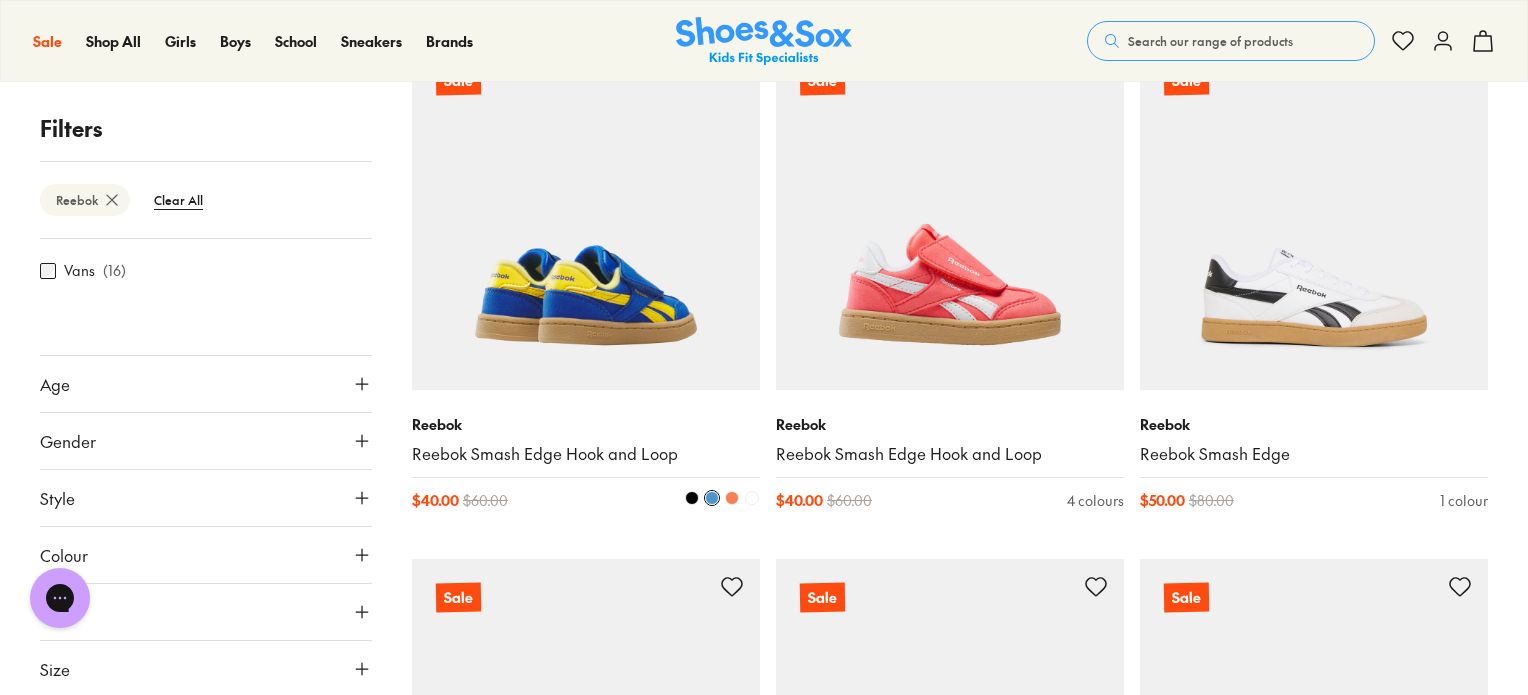 click at bounding box center [692, 498] 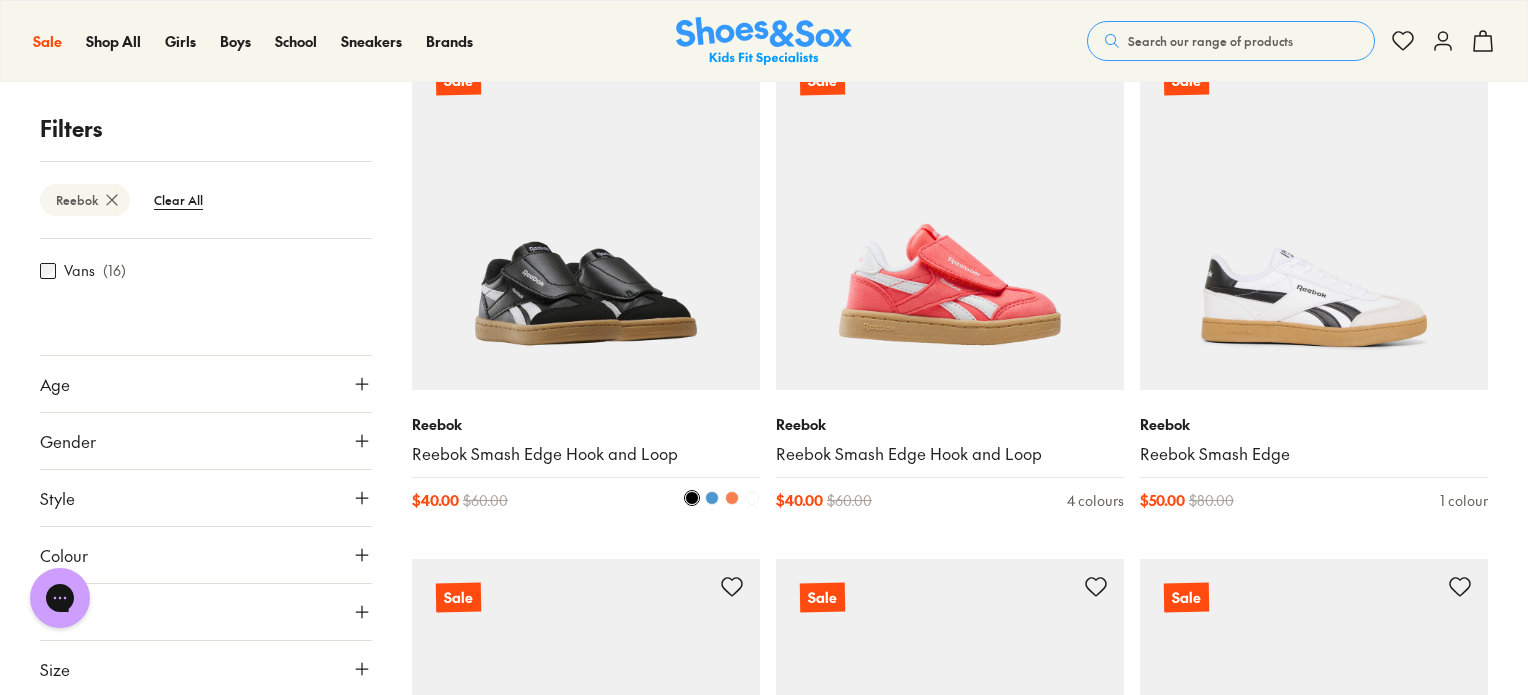 click at bounding box center (732, 498) 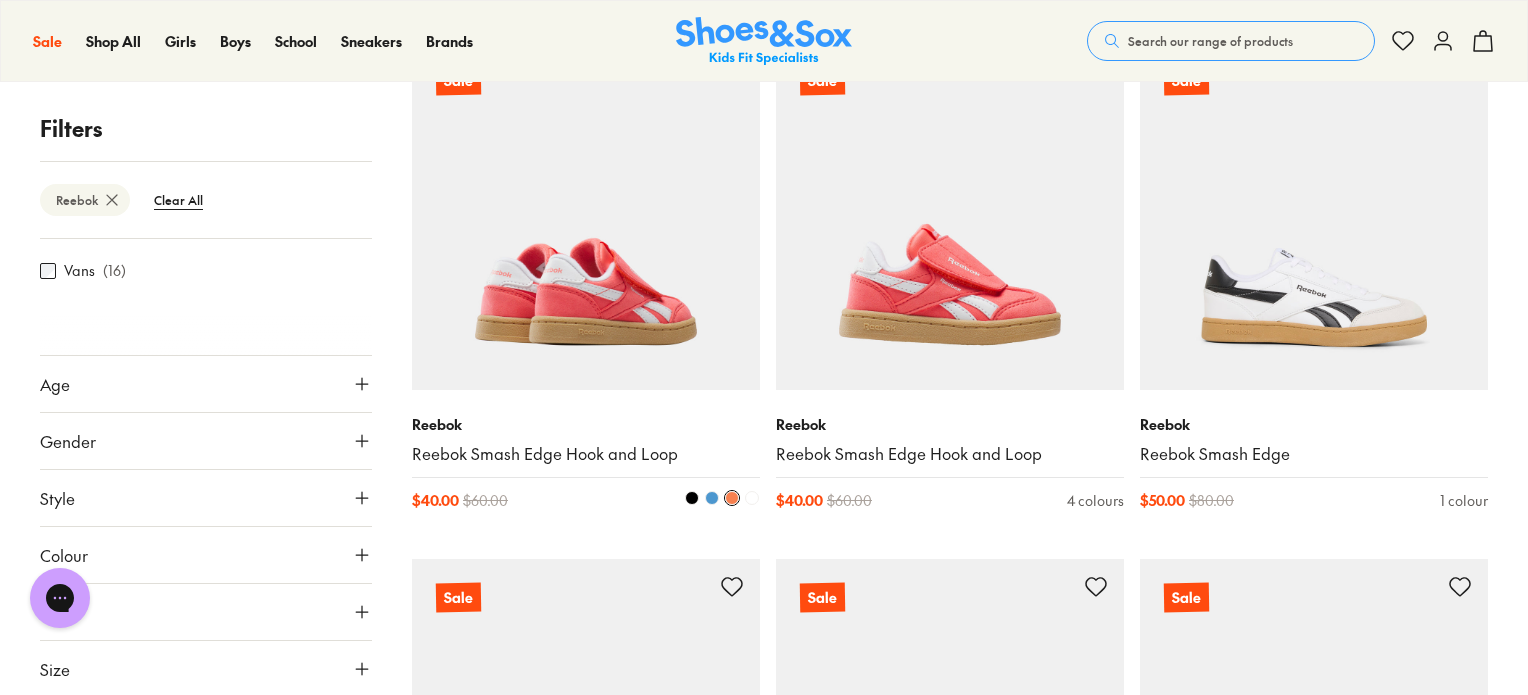 click at bounding box center (712, 498) 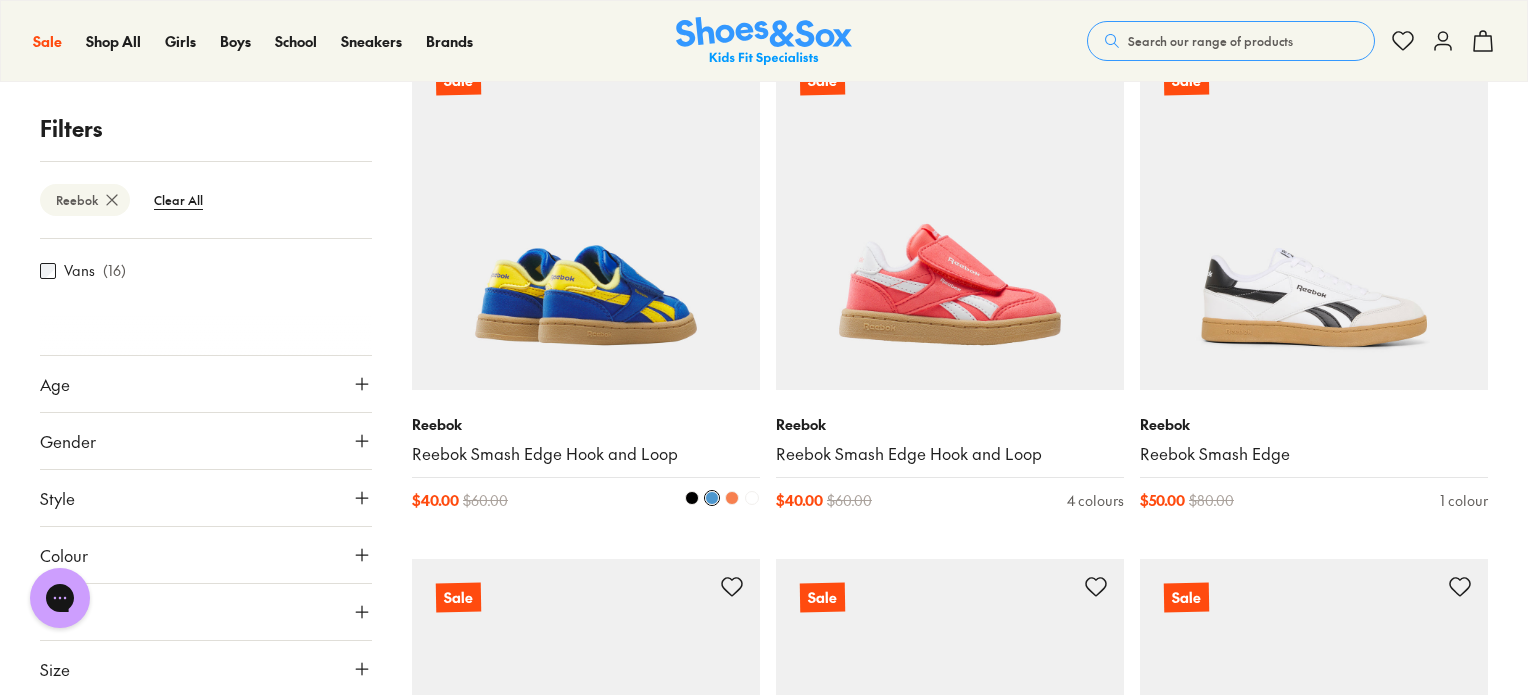 click at bounding box center (692, 498) 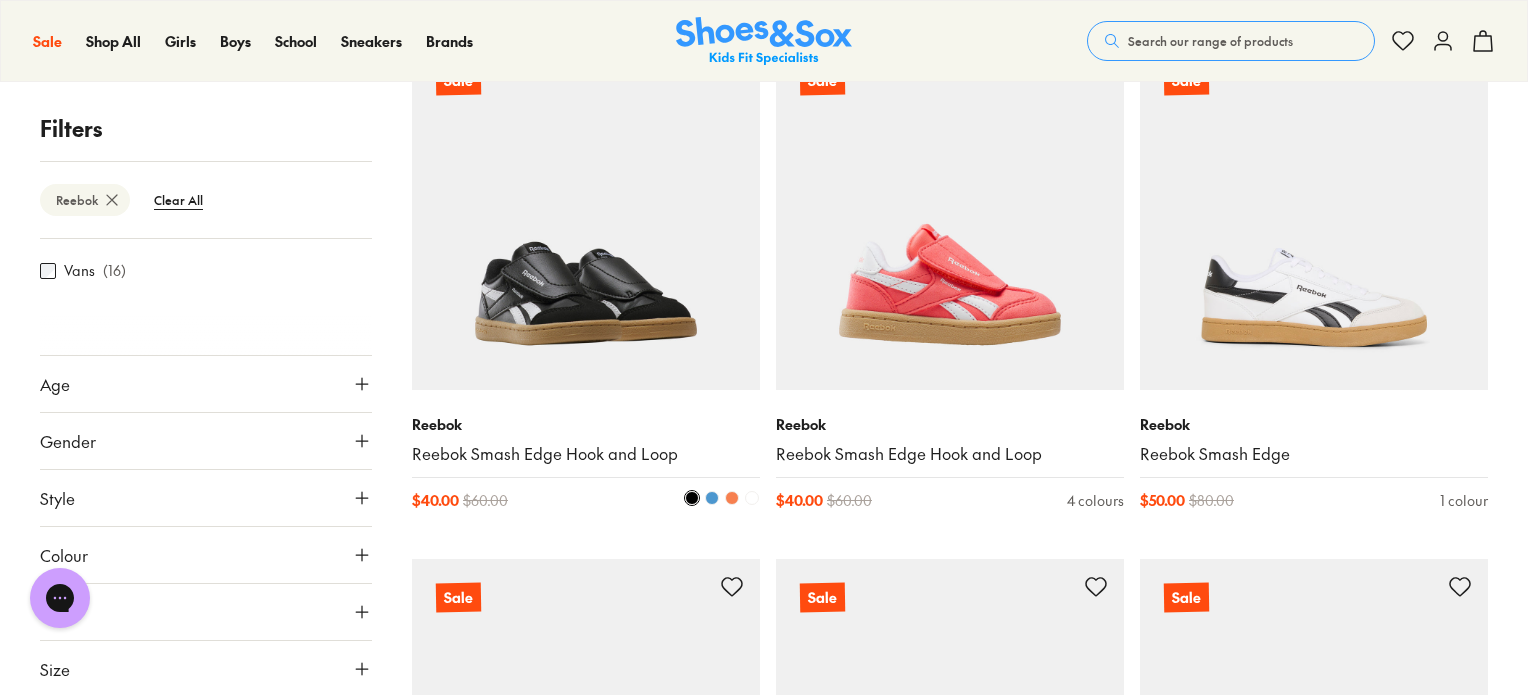 click at bounding box center (712, 498) 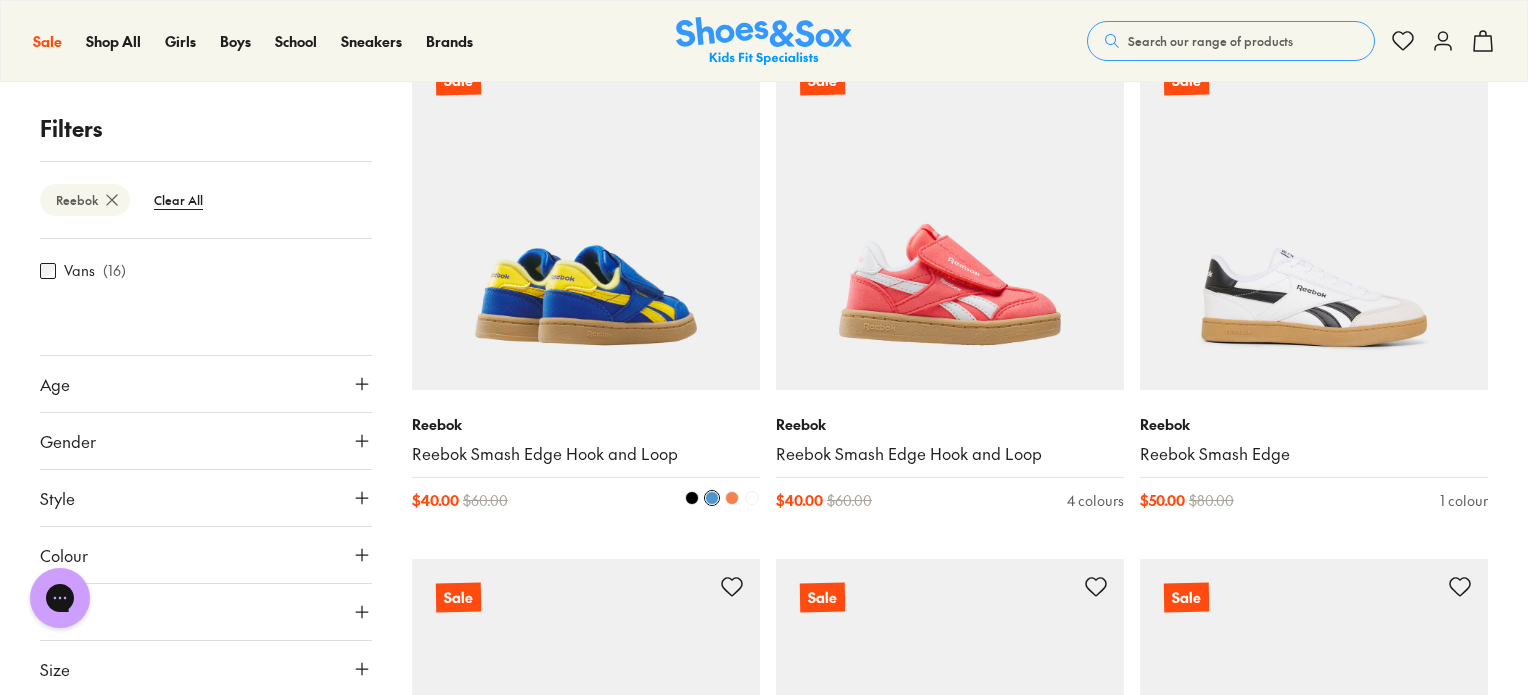 click at bounding box center (692, 498) 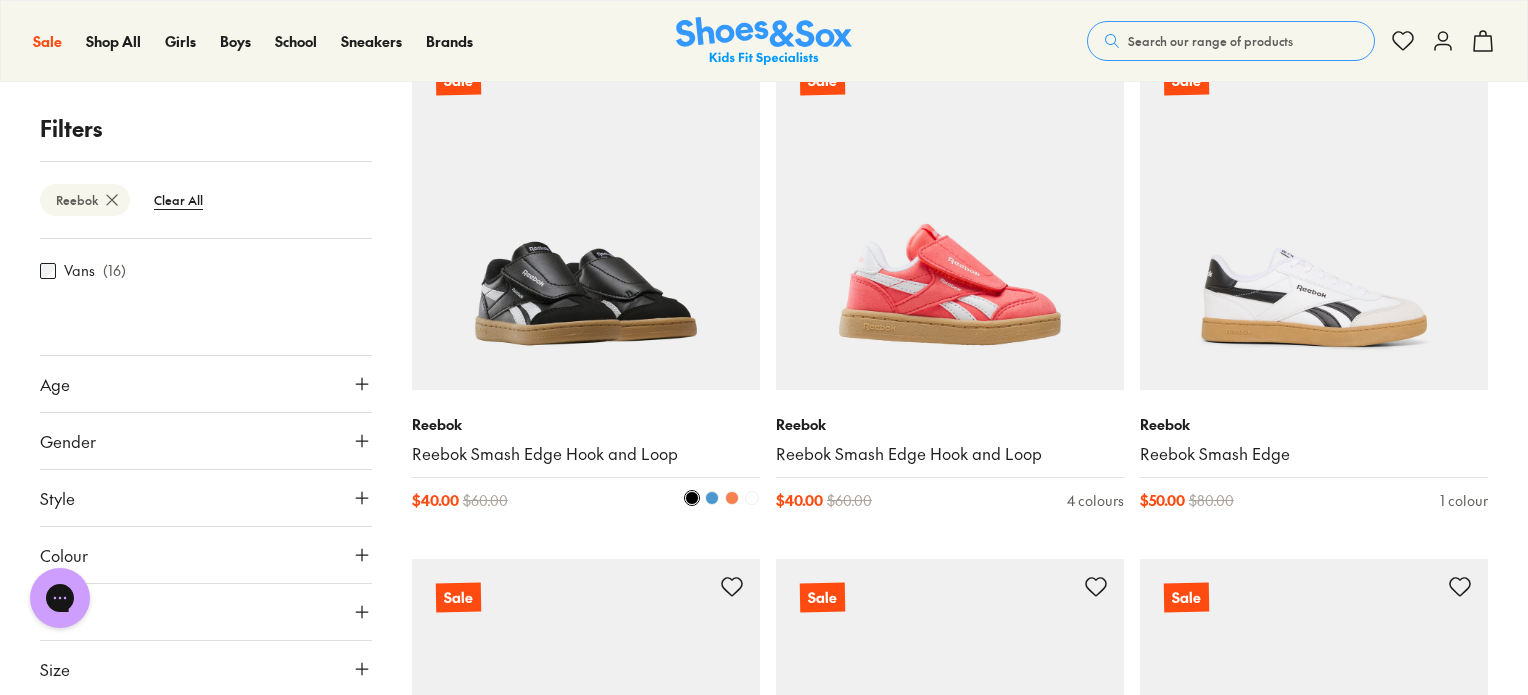 click at bounding box center (712, 498) 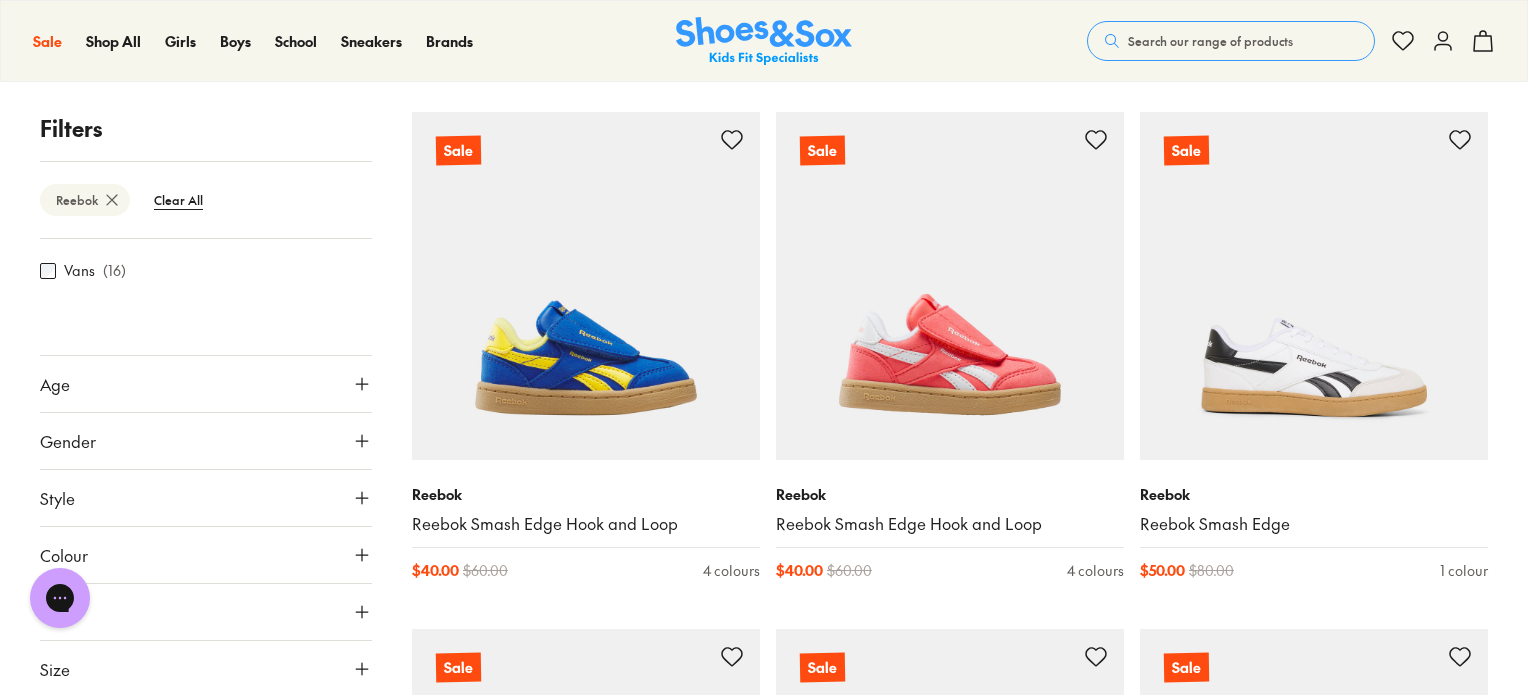scroll, scrollTop: 3380, scrollLeft: 0, axis: vertical 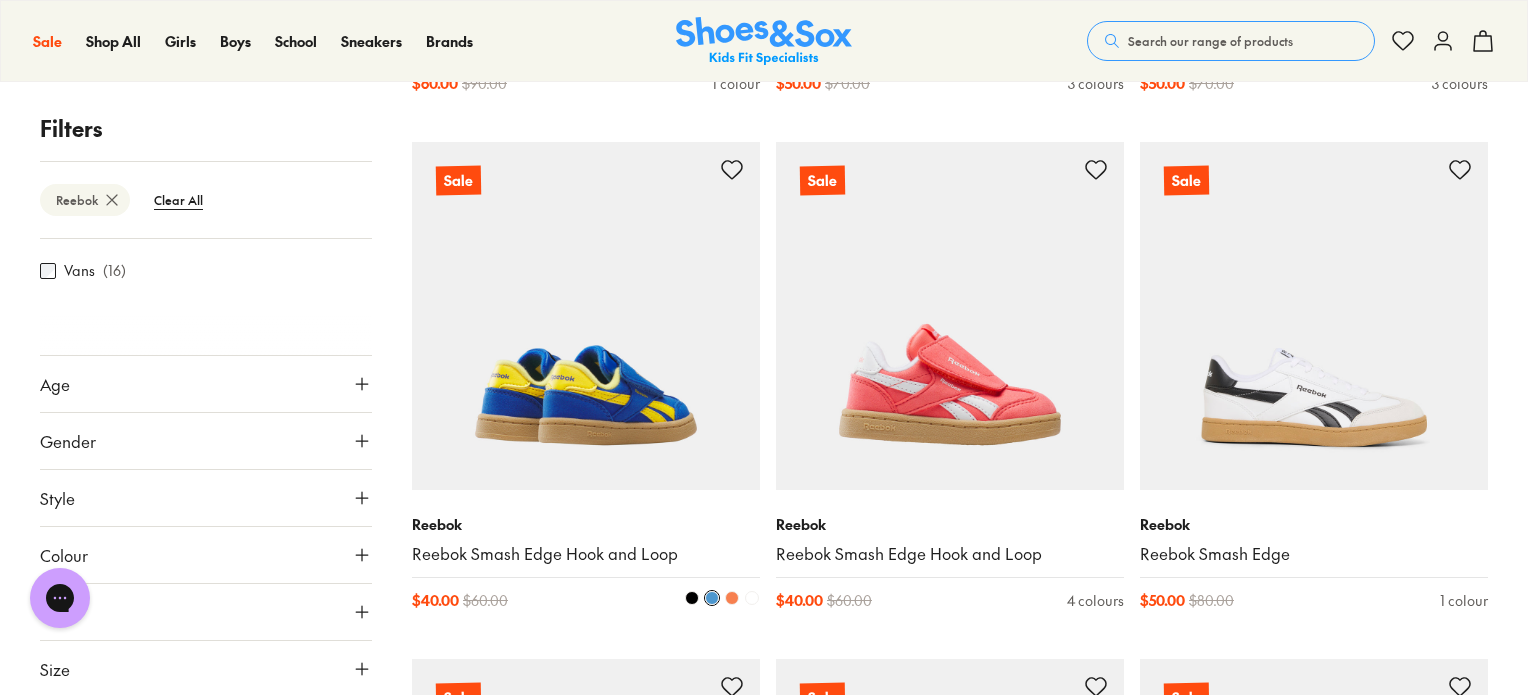 click at bounding box center [692, 598] 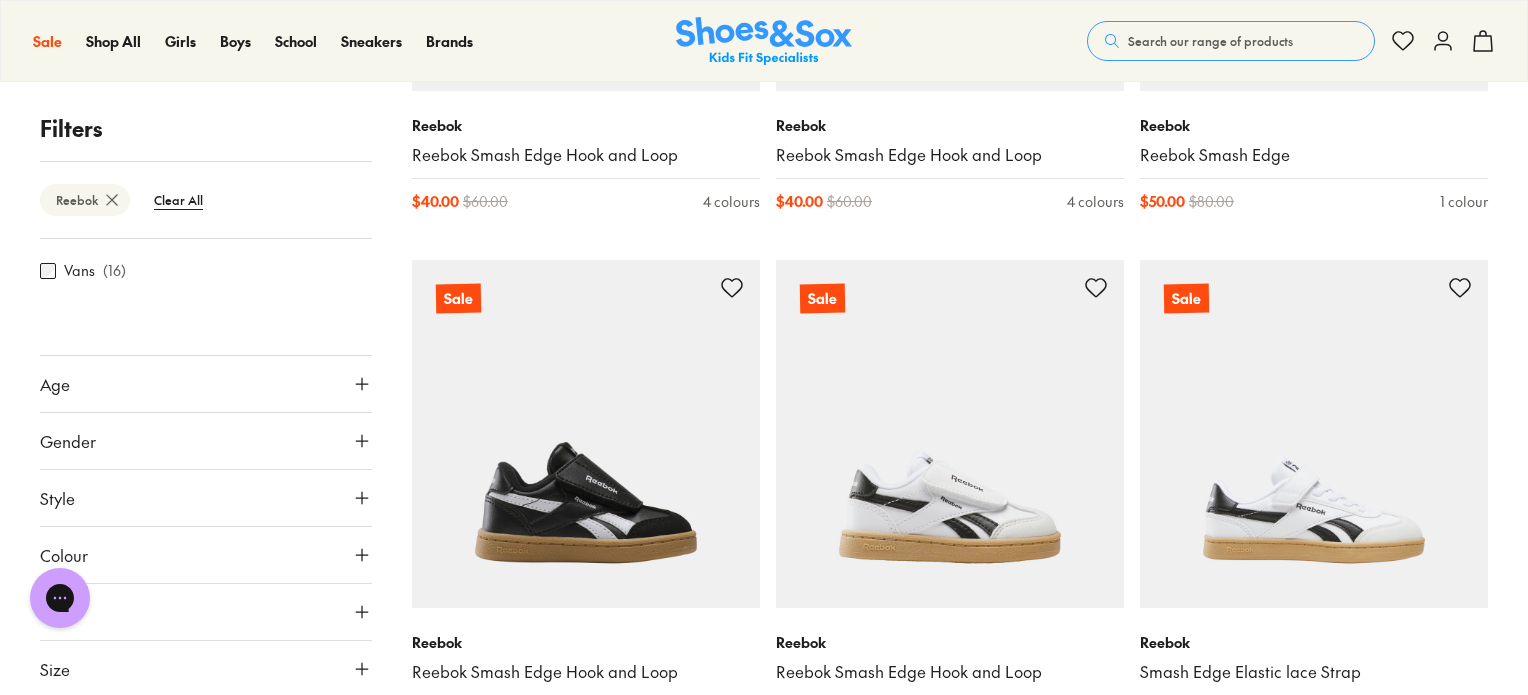 scroll, scrollTop: 3780, scrollLeft: 0, axis: vertical 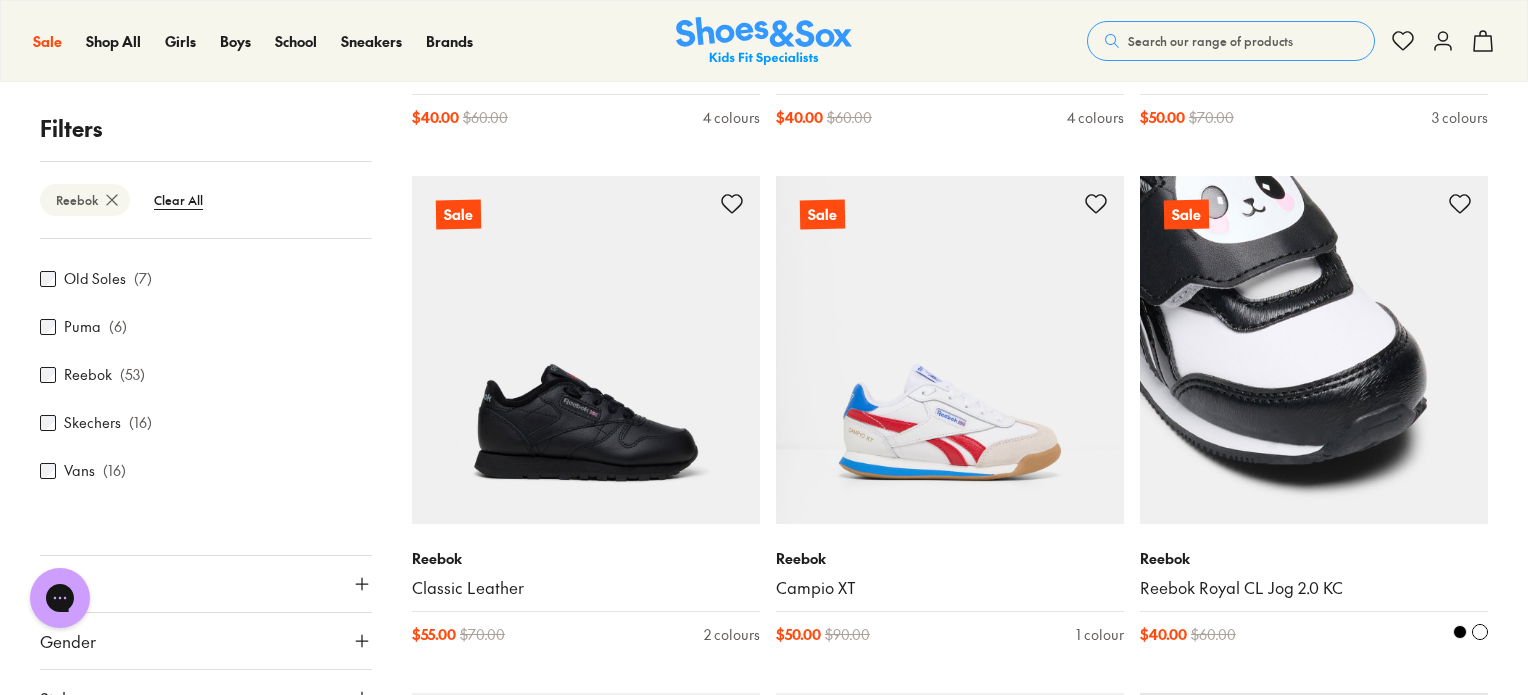 click at bounding box center [1480, 632] 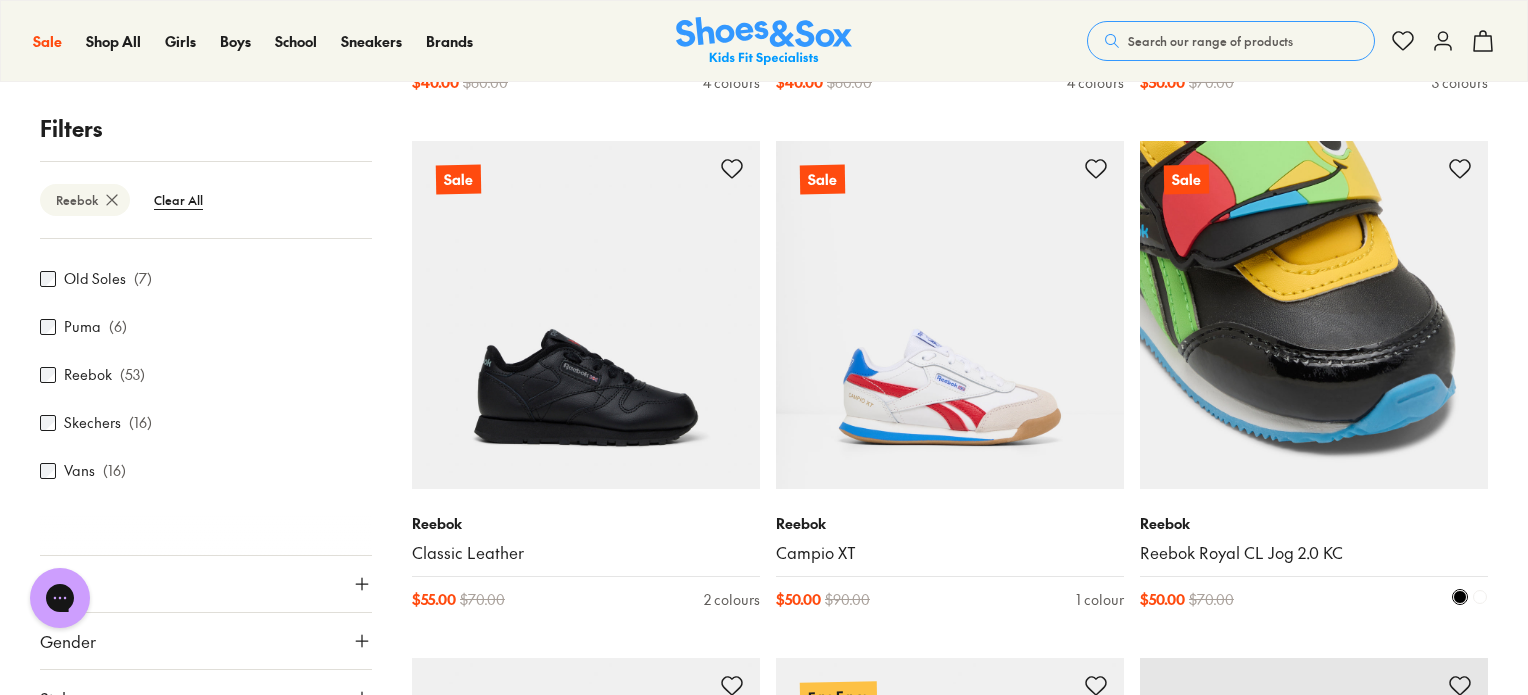 scroll, scrollTop: 4380, scrollLeft: 0, axis: vertical 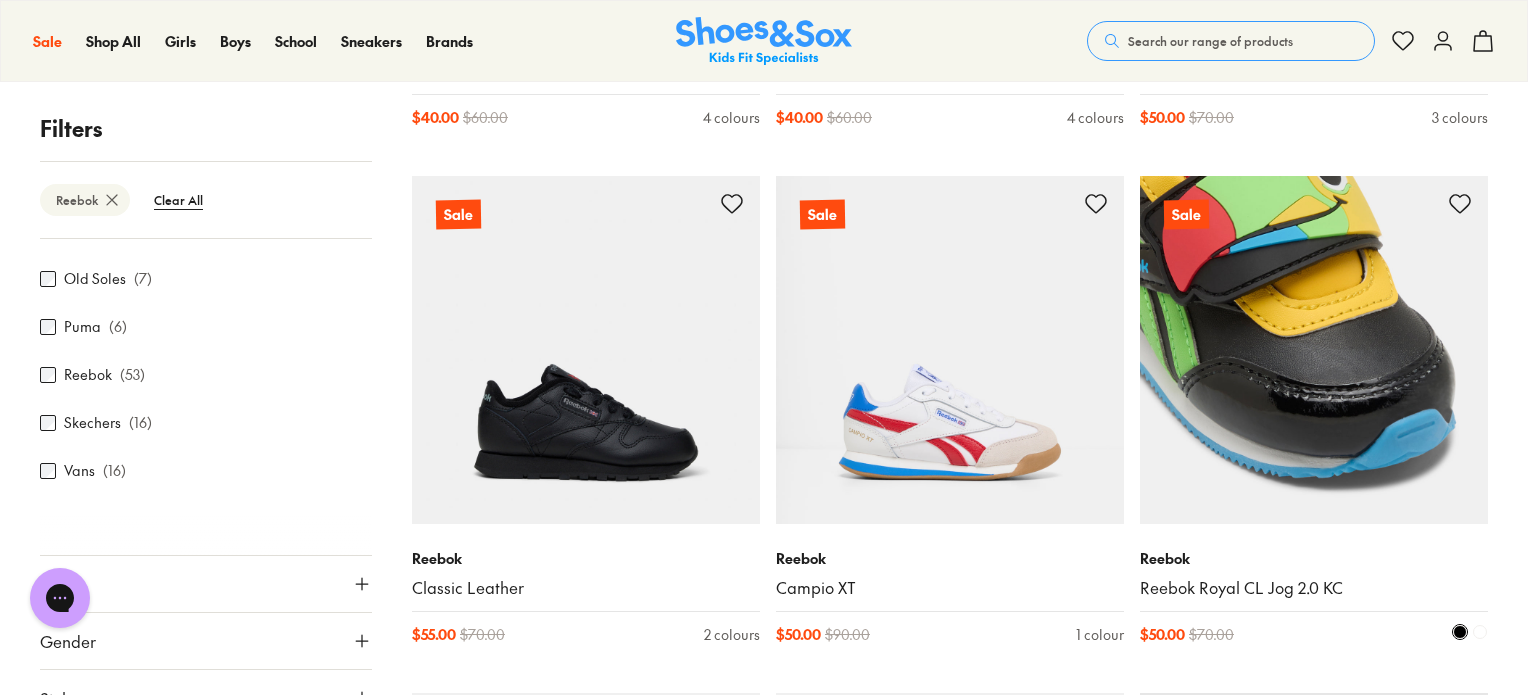 click at bounding box center (1480, 632) 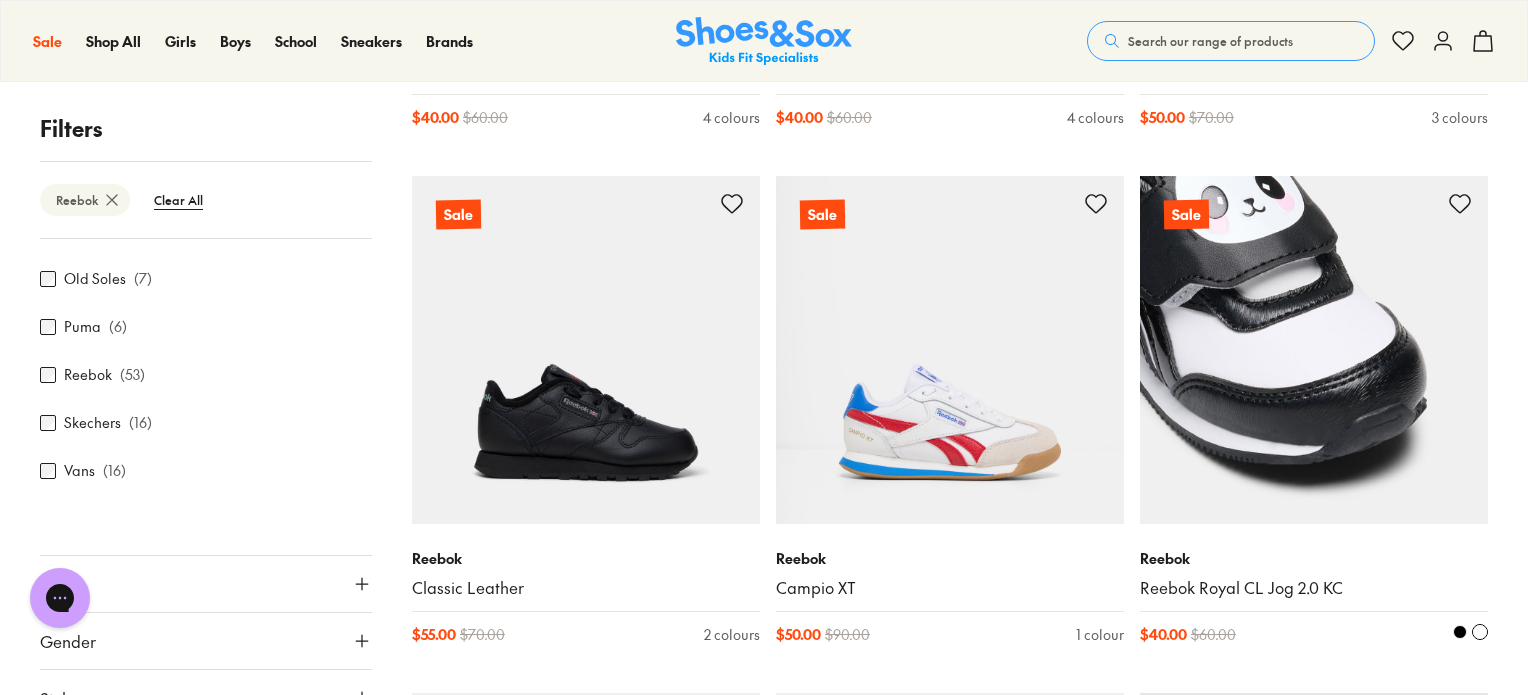 click at bounding box center [1460, 632] 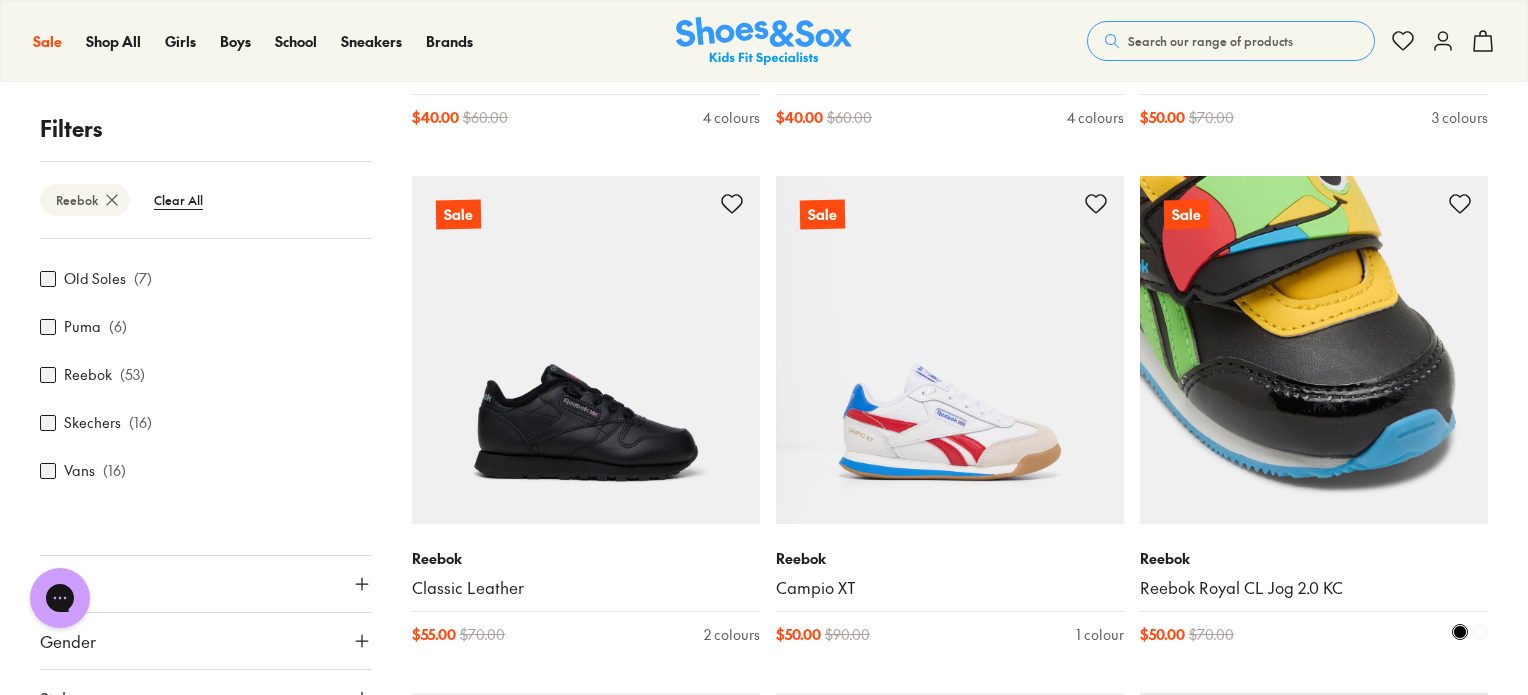 click at bounding box center [1480, 632] 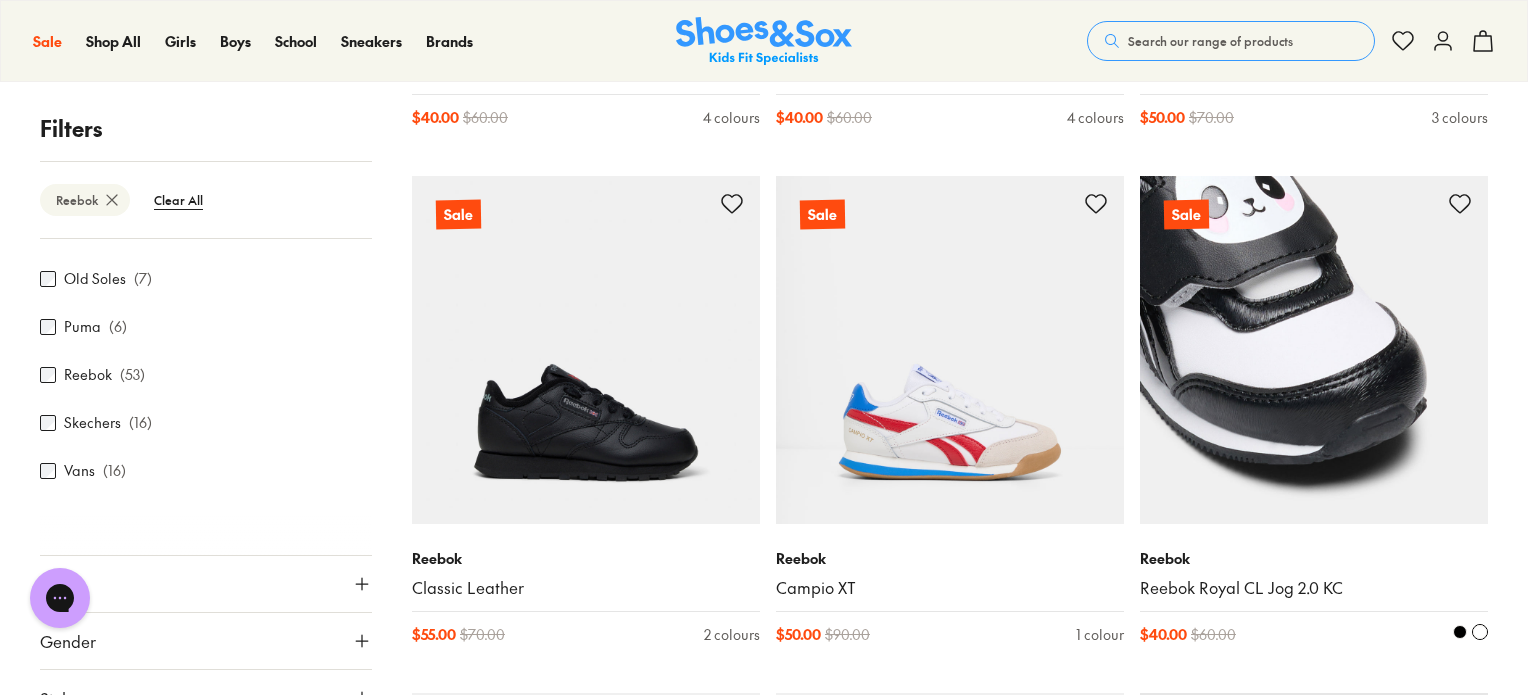 click at bounding box center [1460, 632] 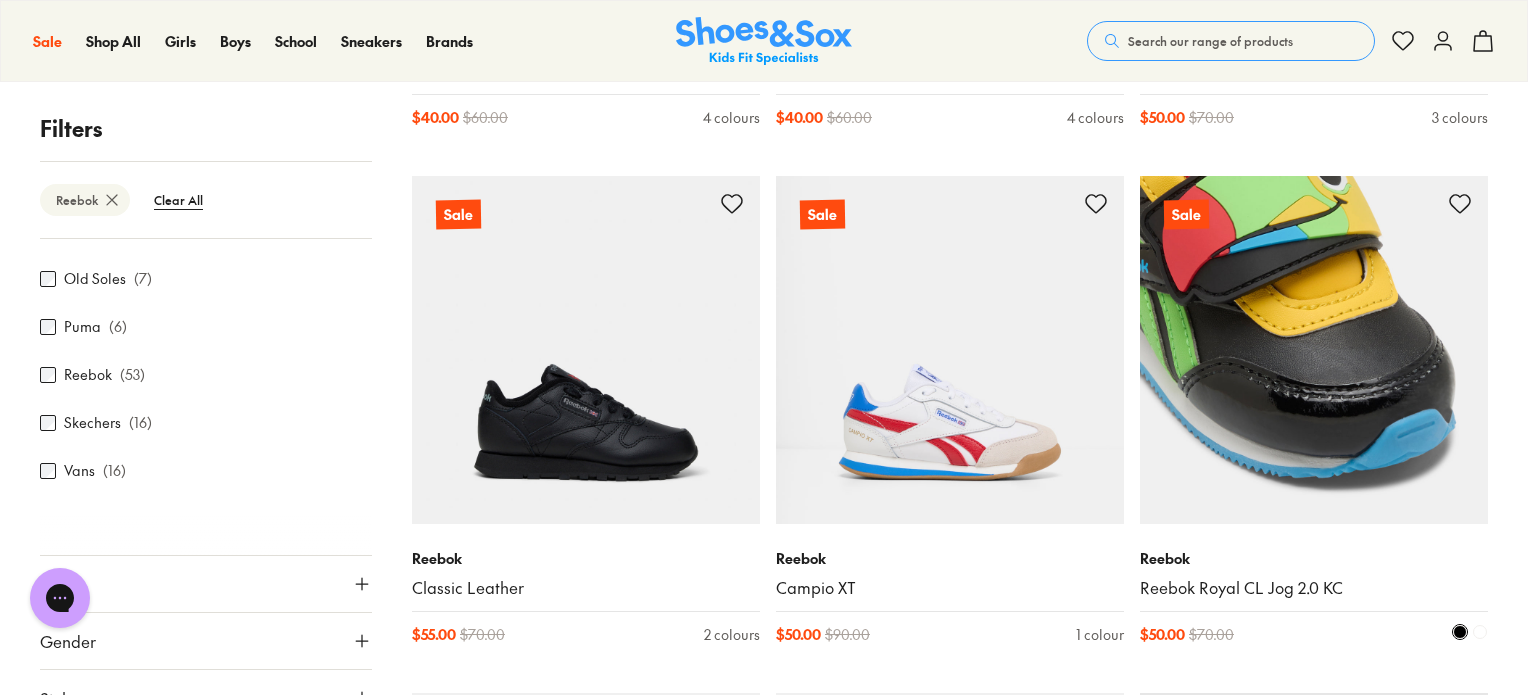 click at bounding box center [1480, 632] 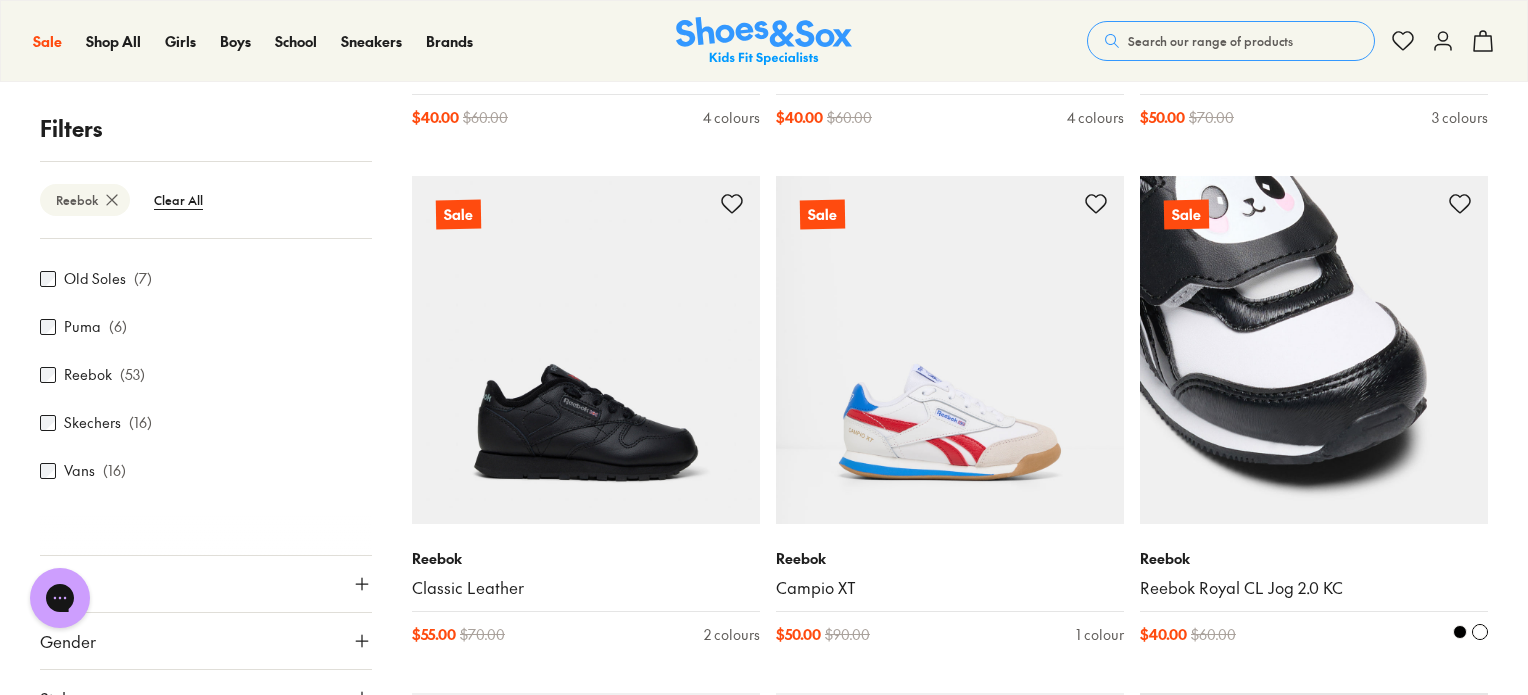 click at bounding box center [1314, 350] 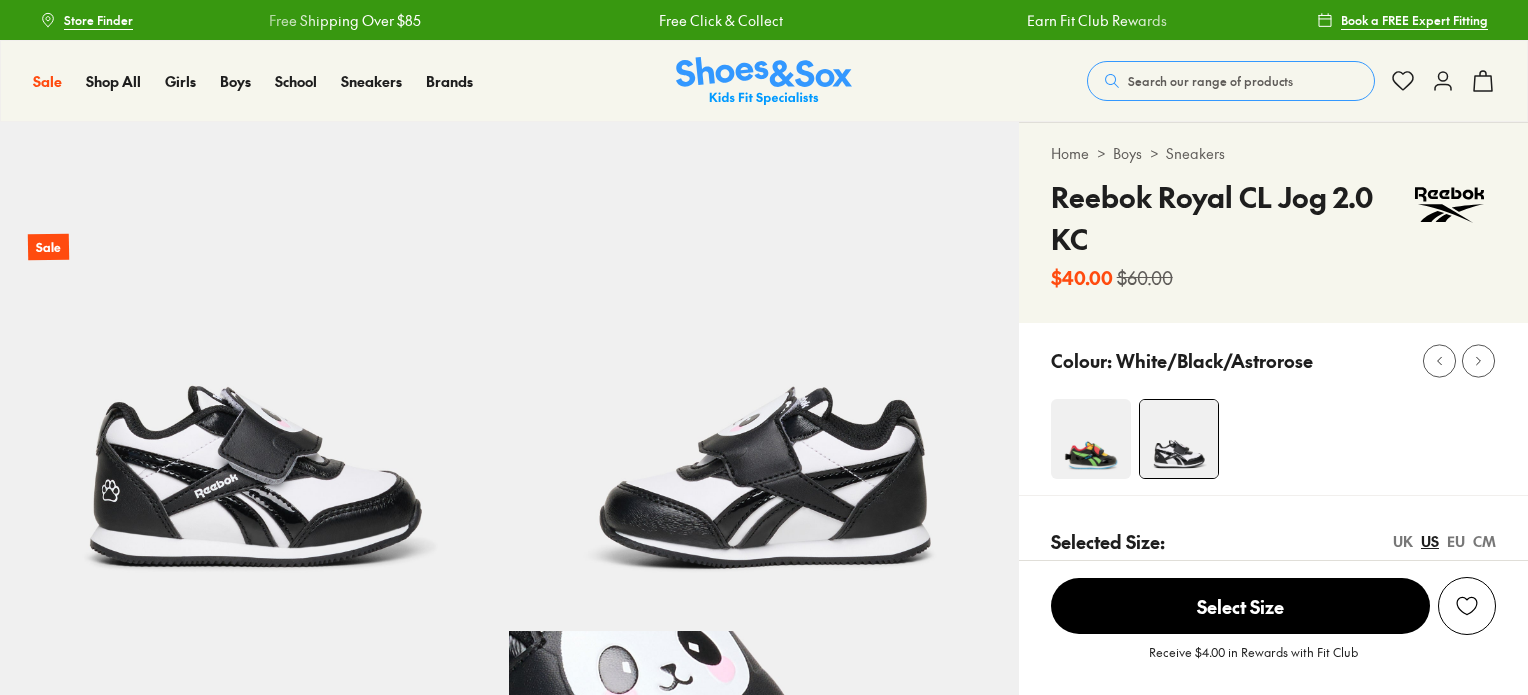 scroll, scrollTop: 0, scrollLeft: 0, axis: both 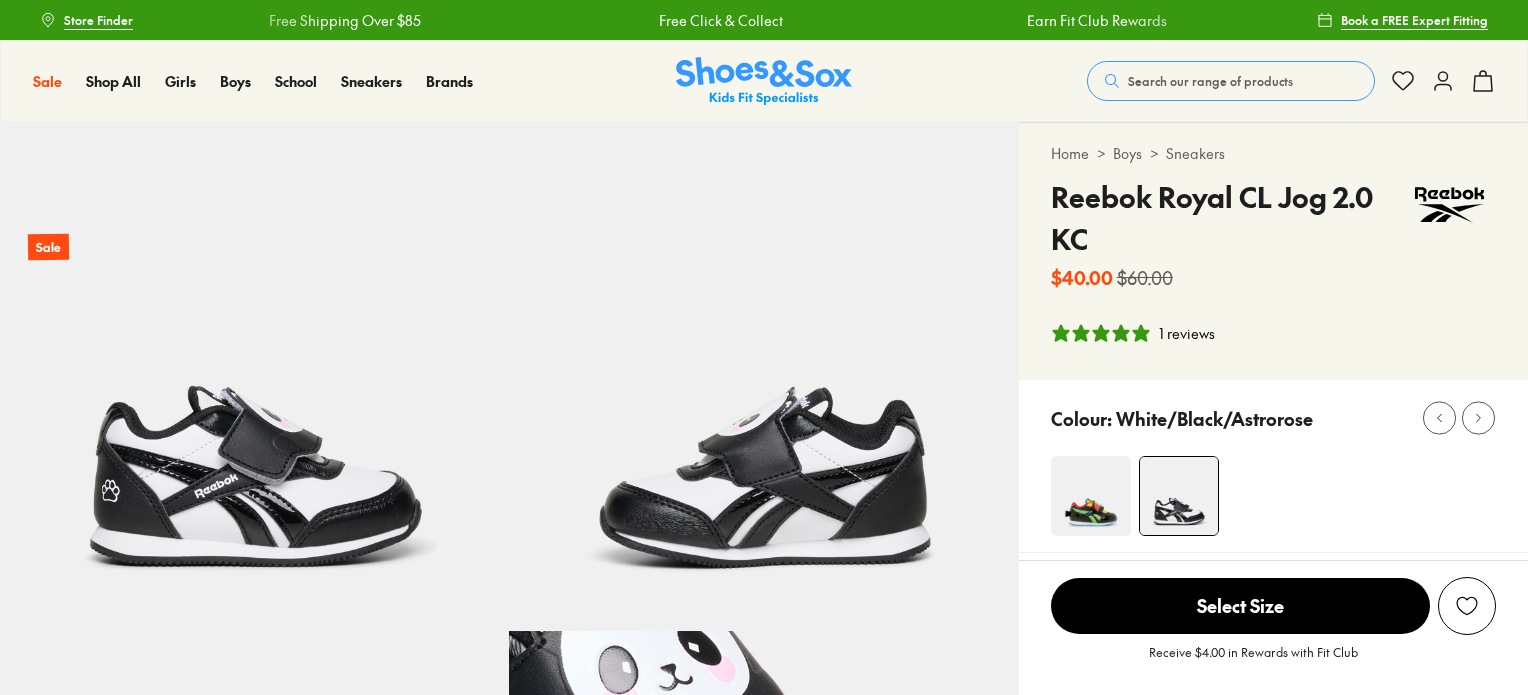 select on "*" 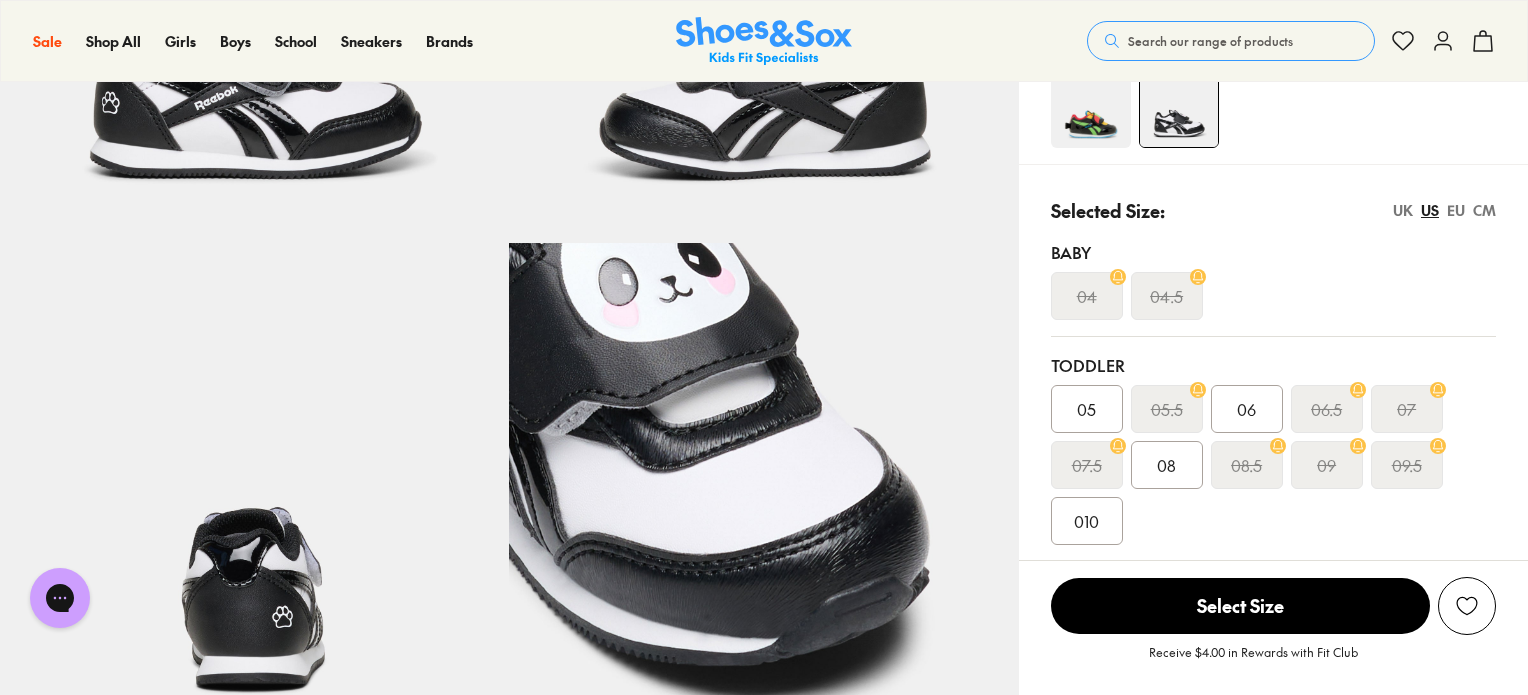 scroll, scrollTop: 400, scrollLeft: 0, axis: vertical 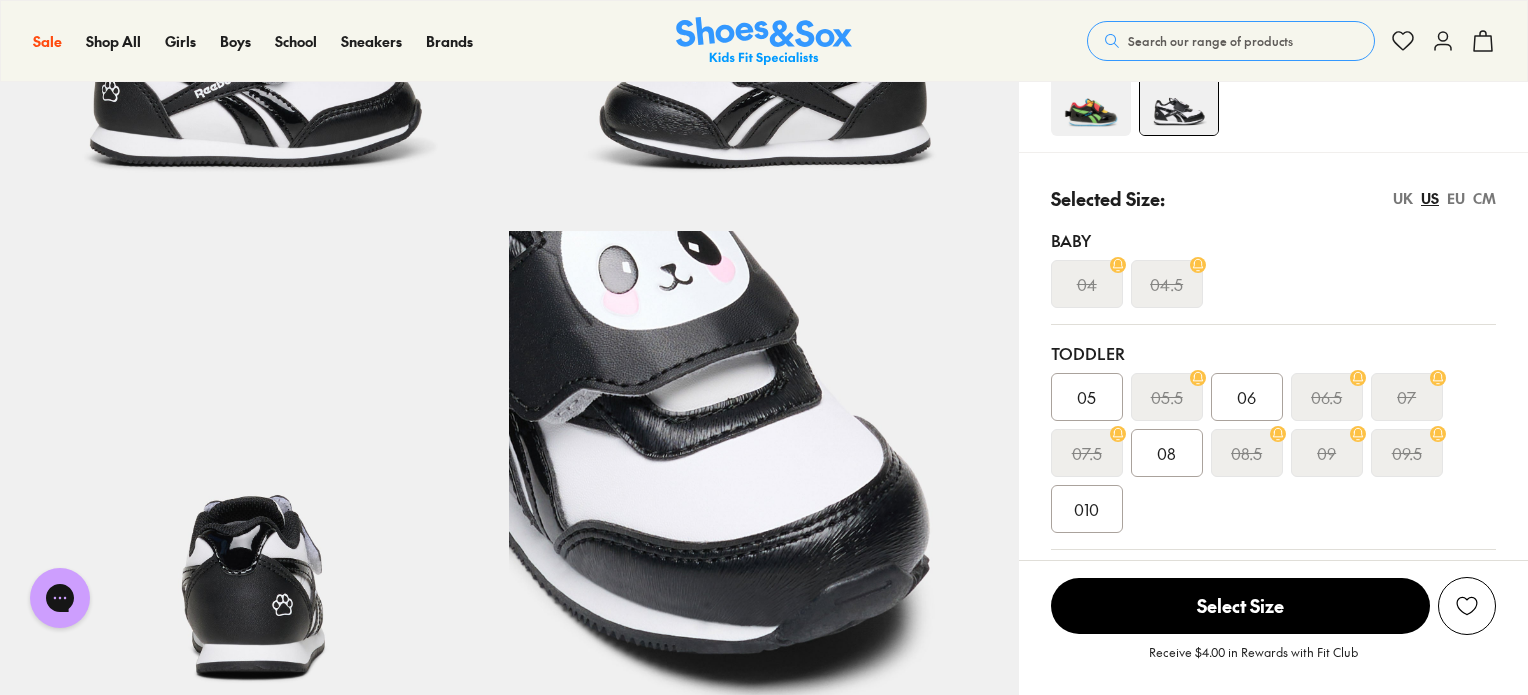 click on "010" at bounding box center (1086, 509) 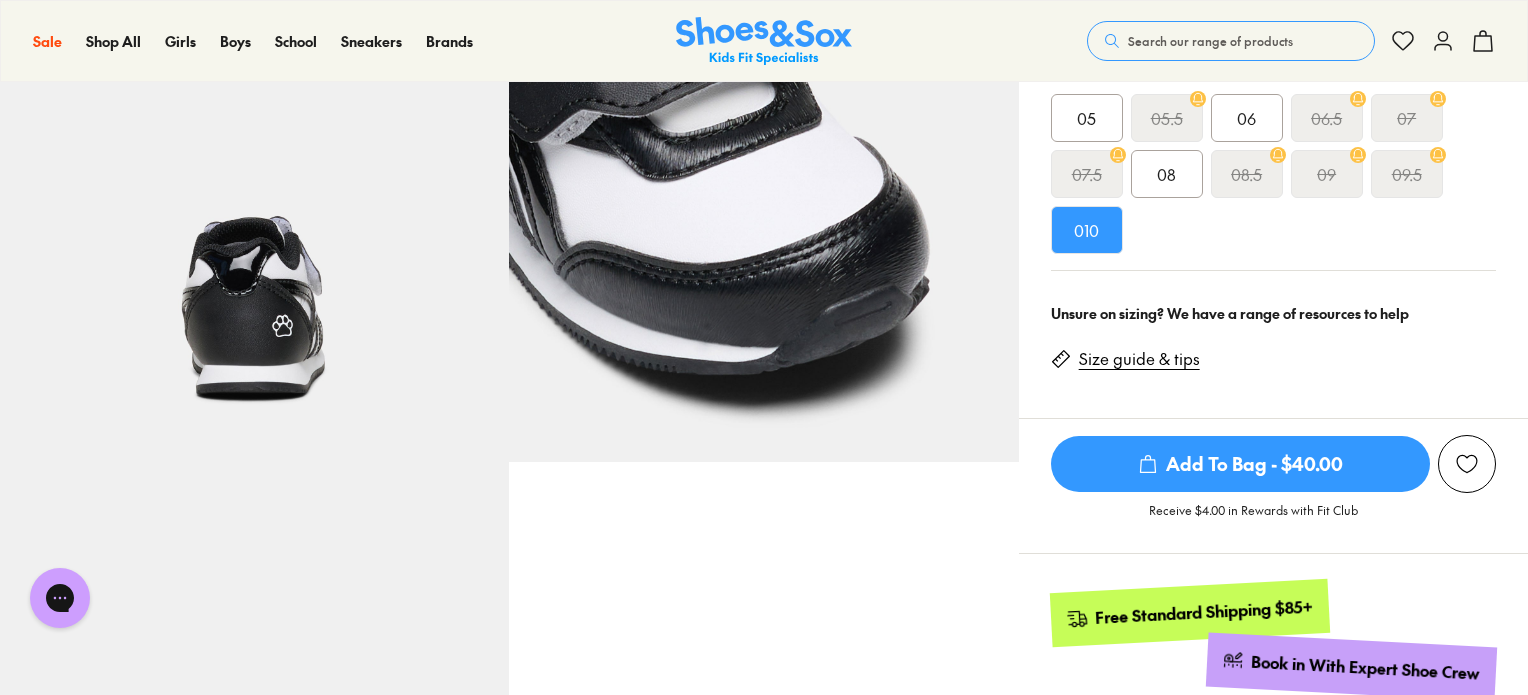 scroll, scrollTop: 700, scrollLeft: 0, axis: vertical 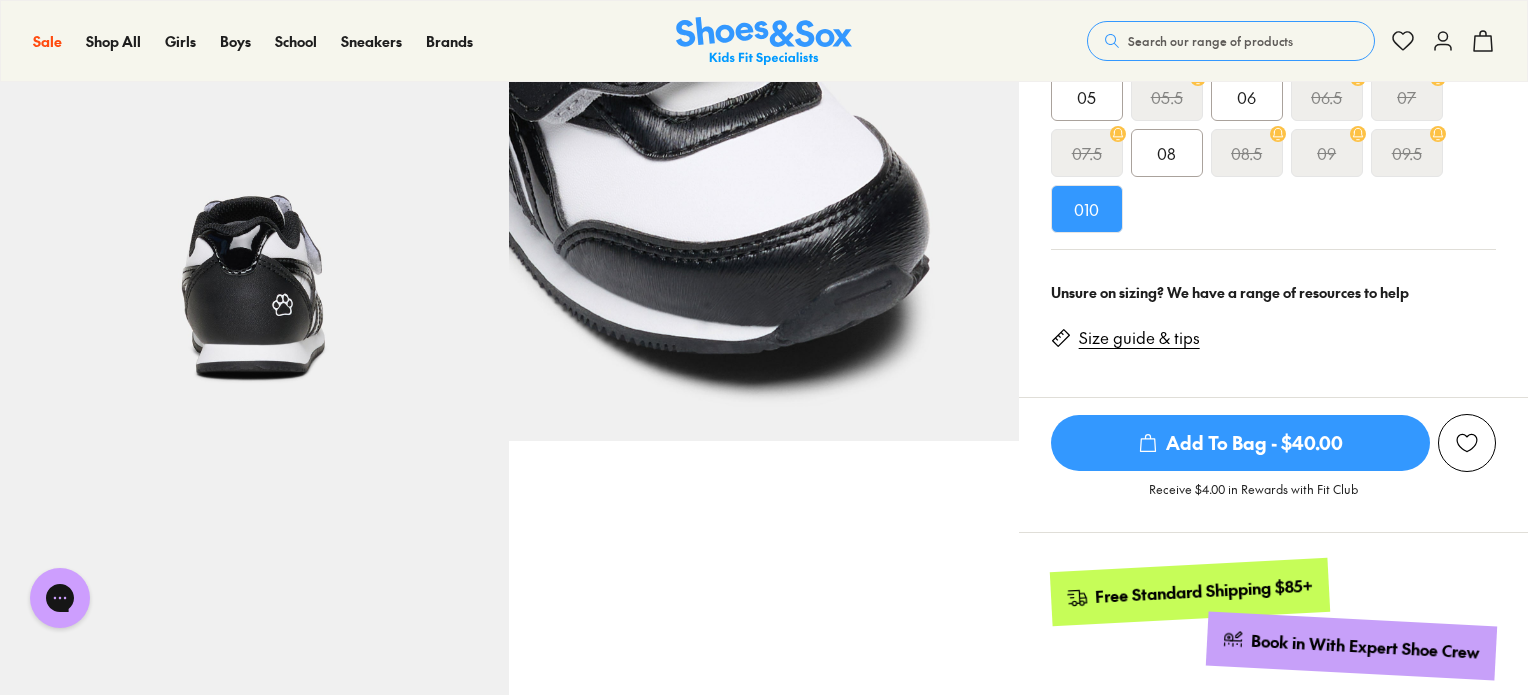 click on "Size guide & tips" at bounding box center [1139, 338] 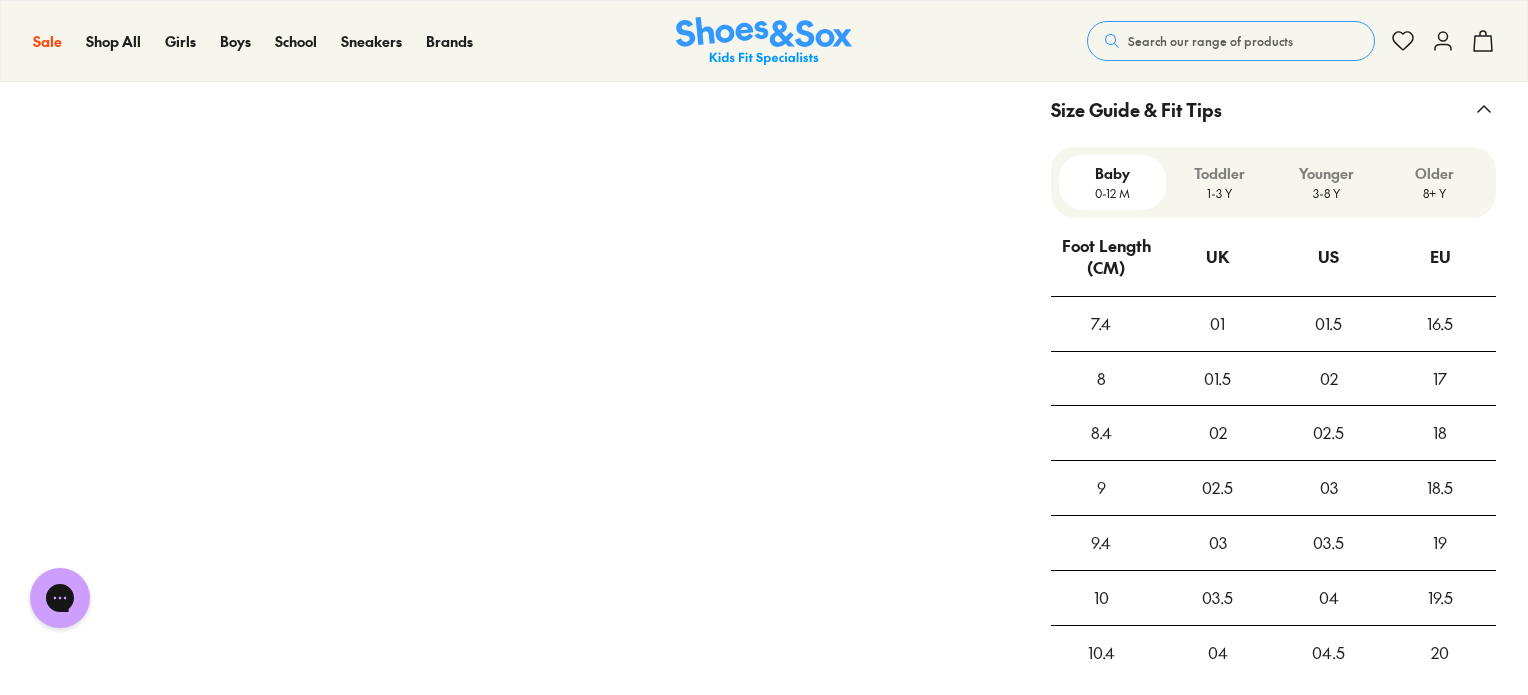 scroll, scrollTop: 1580, scrollLeft: 0, axis: vertical 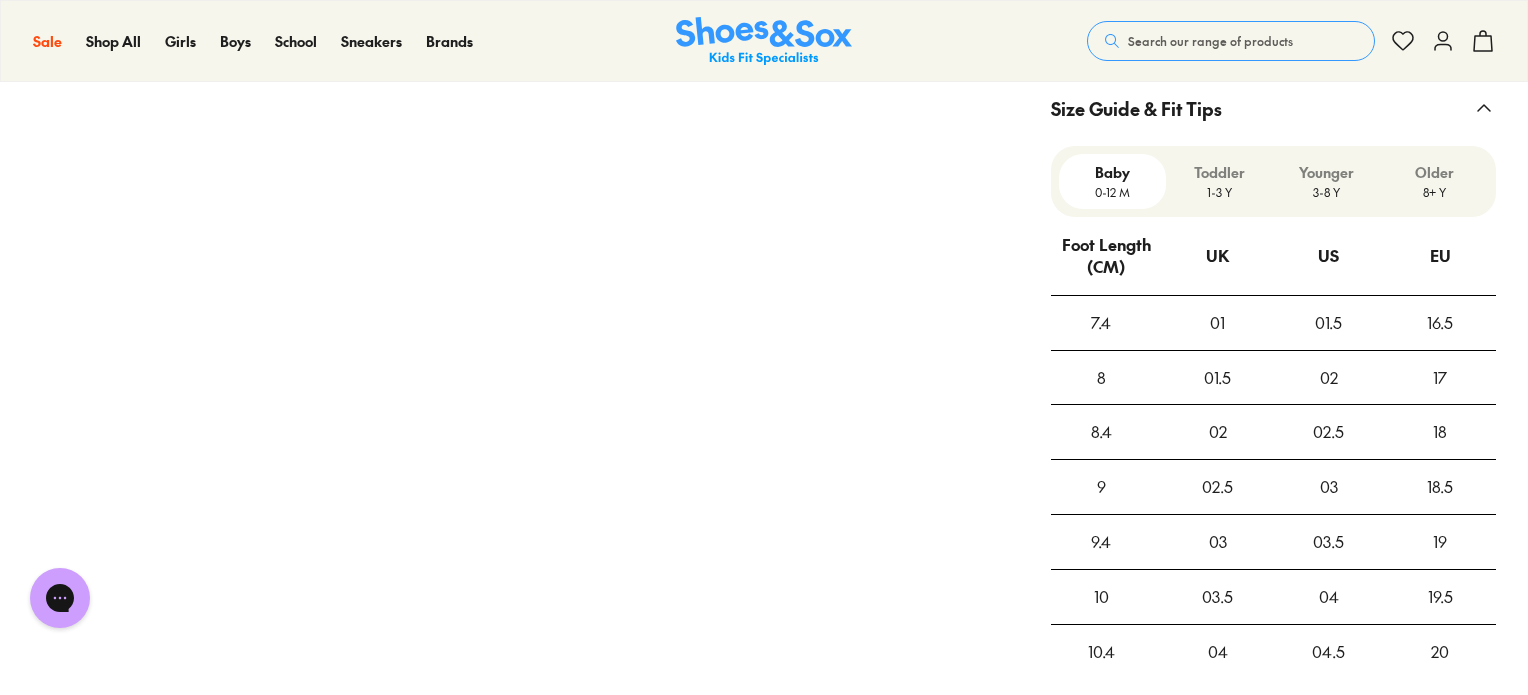 click on "3-8 Y" at bounding box center (1326, 192) 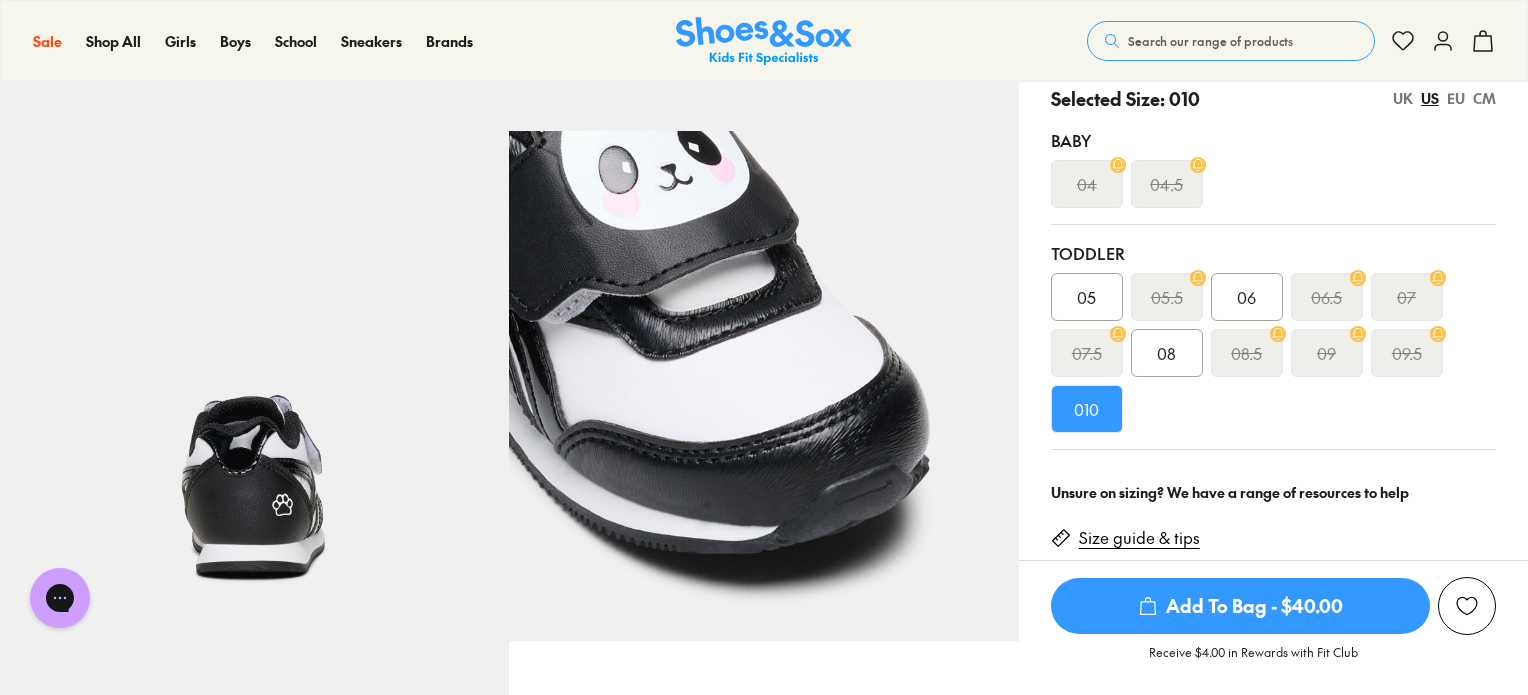 scroll, scrollTop: 380, scrollLeft: 0, axis: vertical 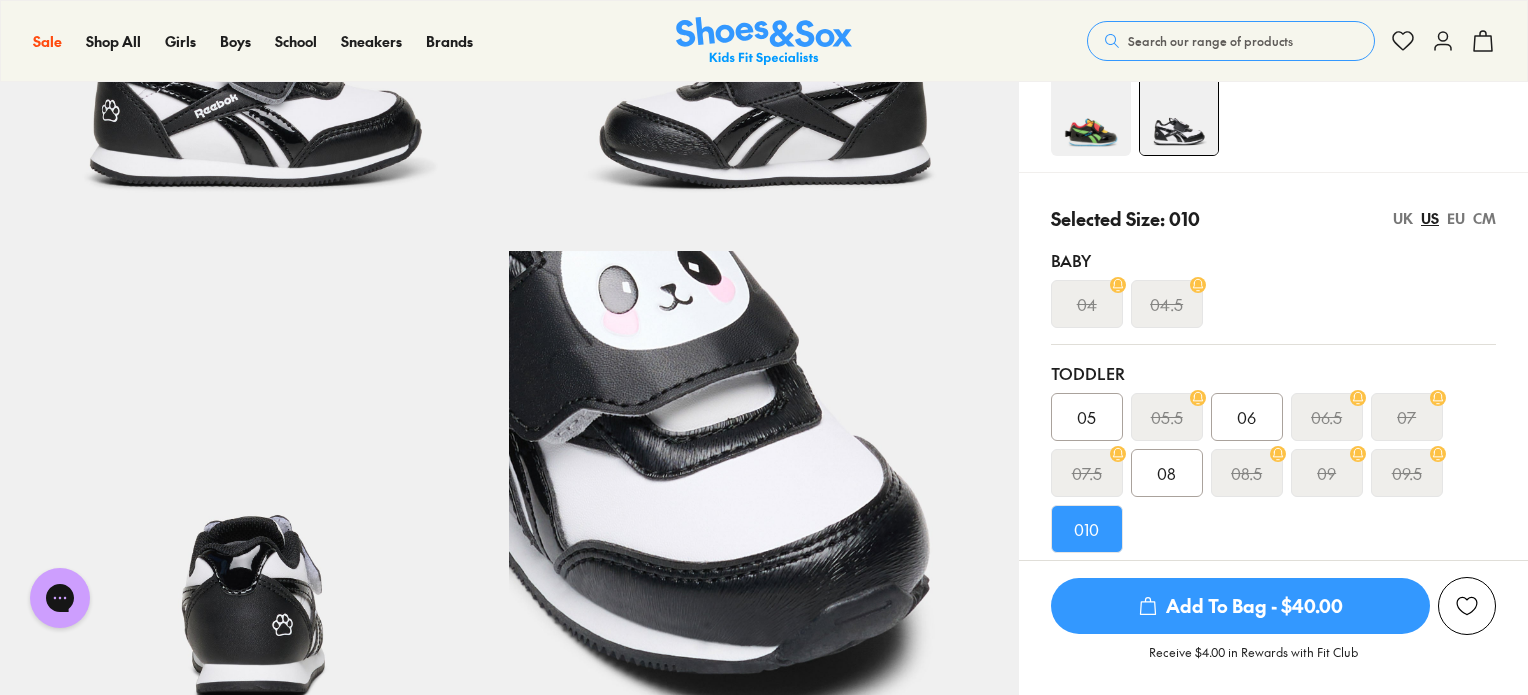 click on "UK" at bounding box center [1403, 218] 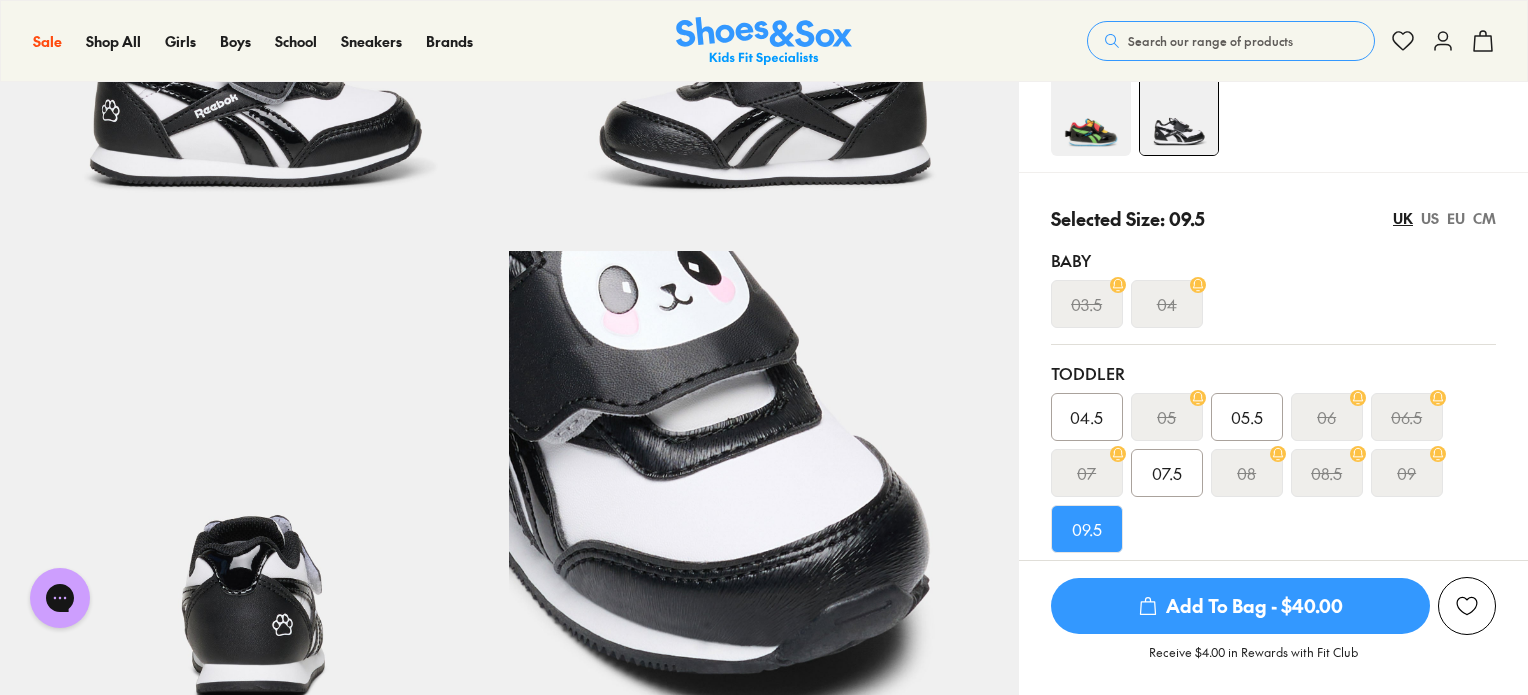 click on "EU" at bounding box center (1456, 218) 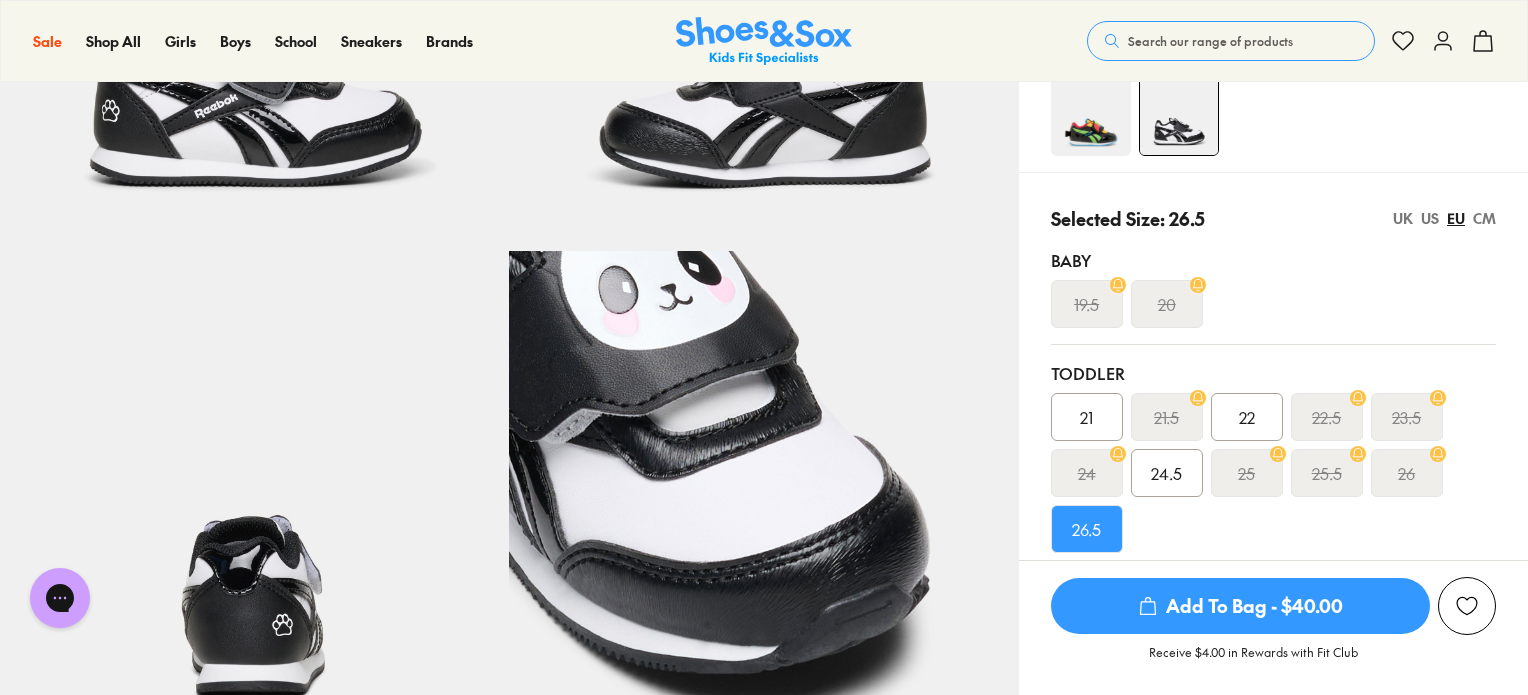 click on "US" at bounding box center [1430, 218] 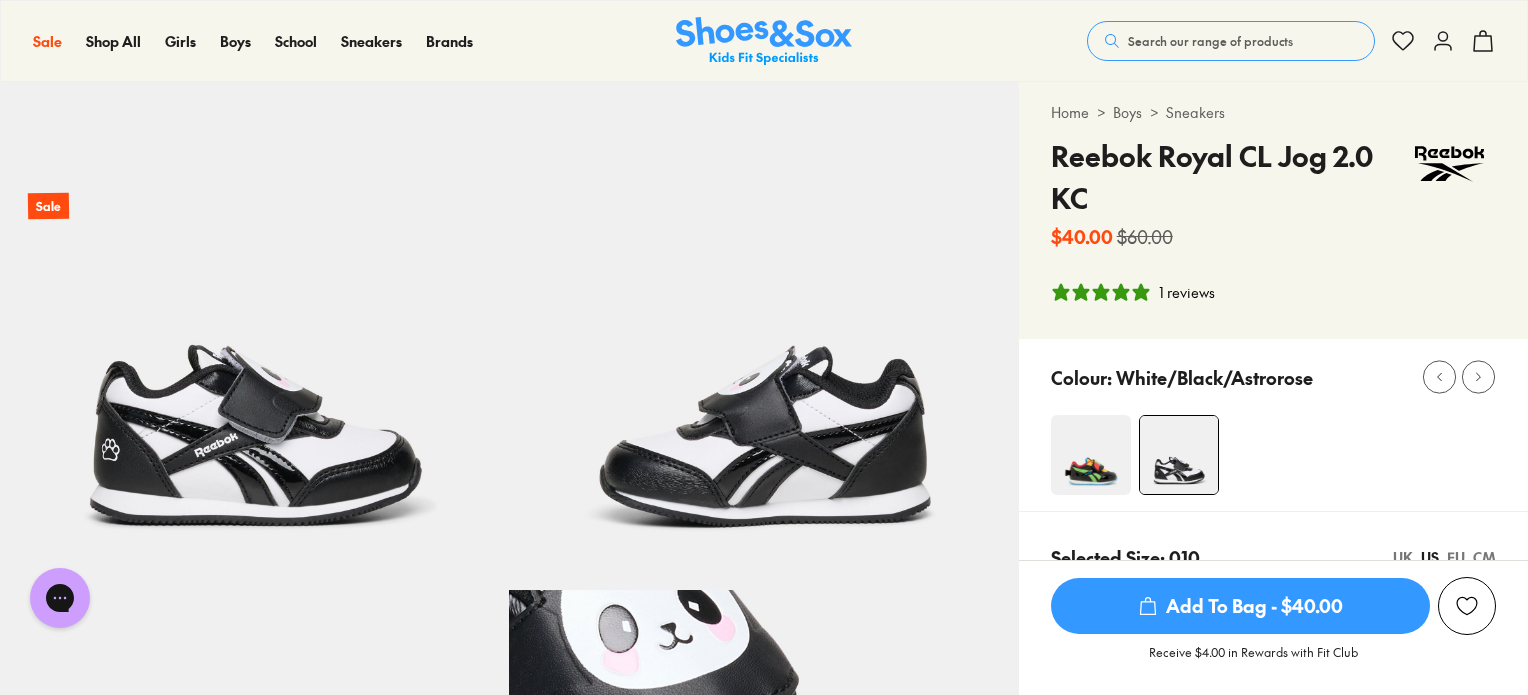 scroll, scrollTop: 0, scrollLeft: 0, axis: both 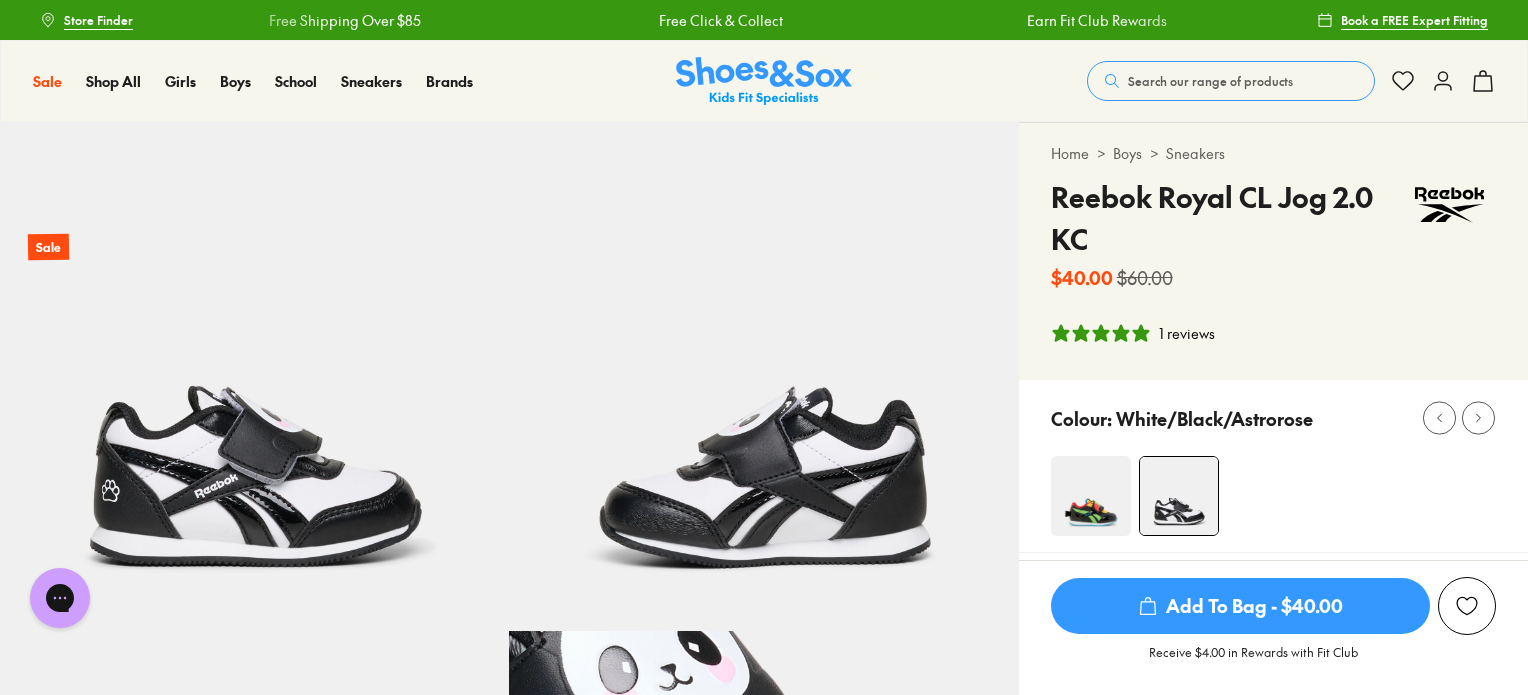 click on "1 reviews" at bounding box center [1187, 333] 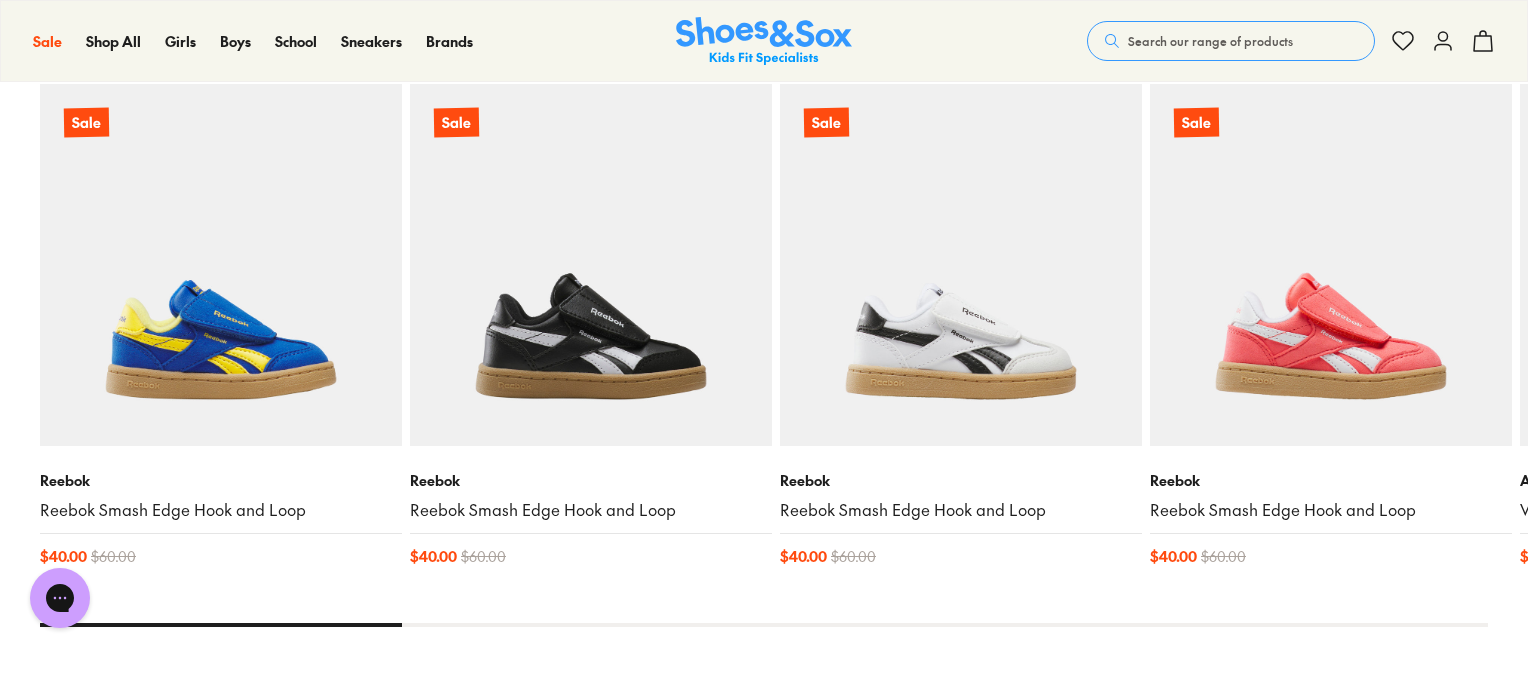 scroll, scrollTop: 2821, scrollLeft: 0, axis: vertical 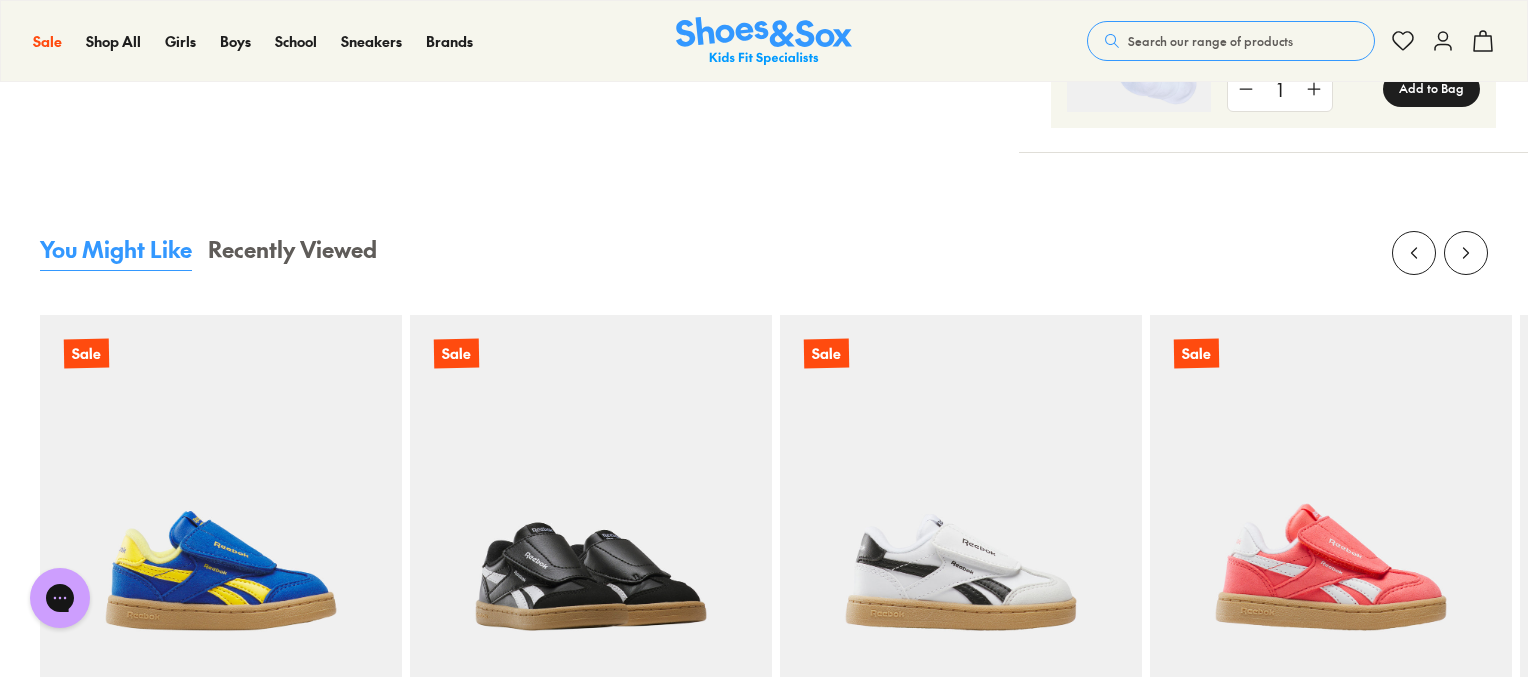 click at bounding box center [591, 496] 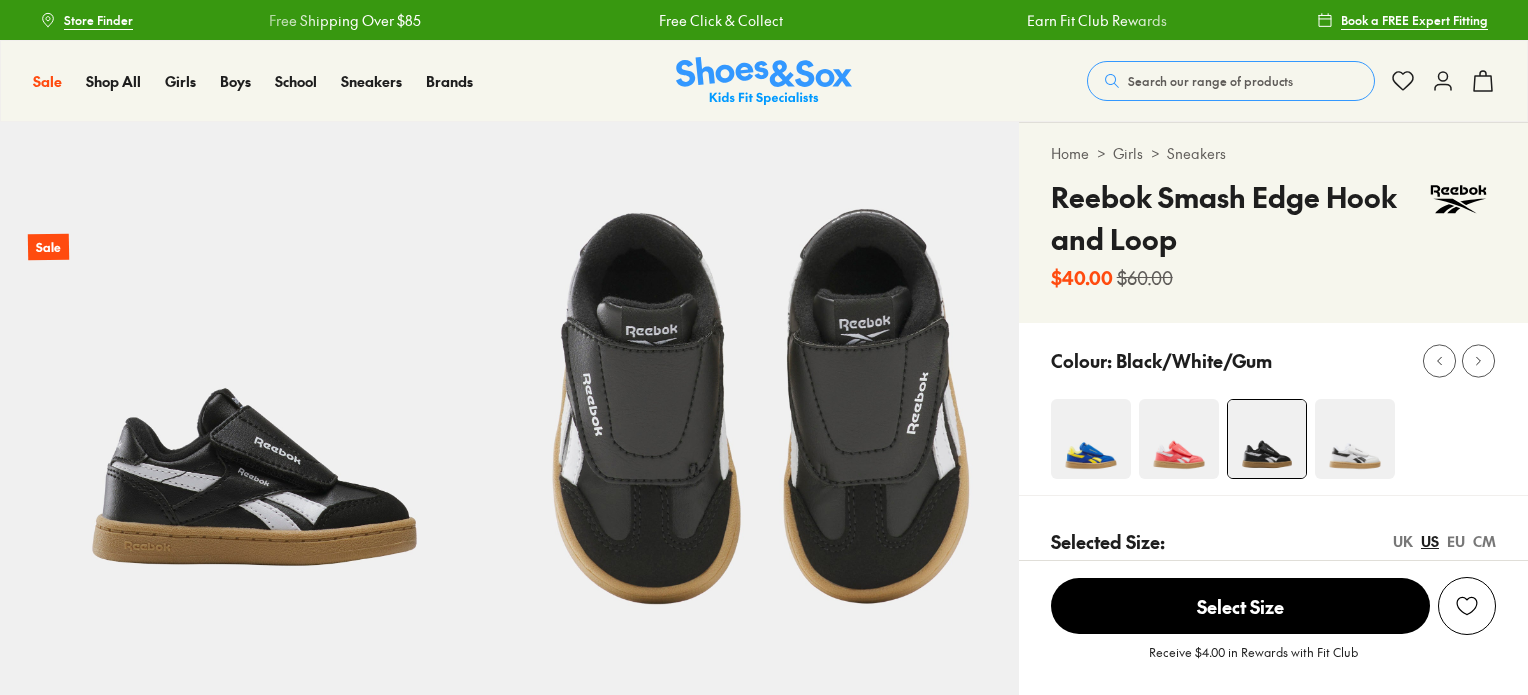 scroll, scrollTop: 0, scrollLeft: 0, axis: both 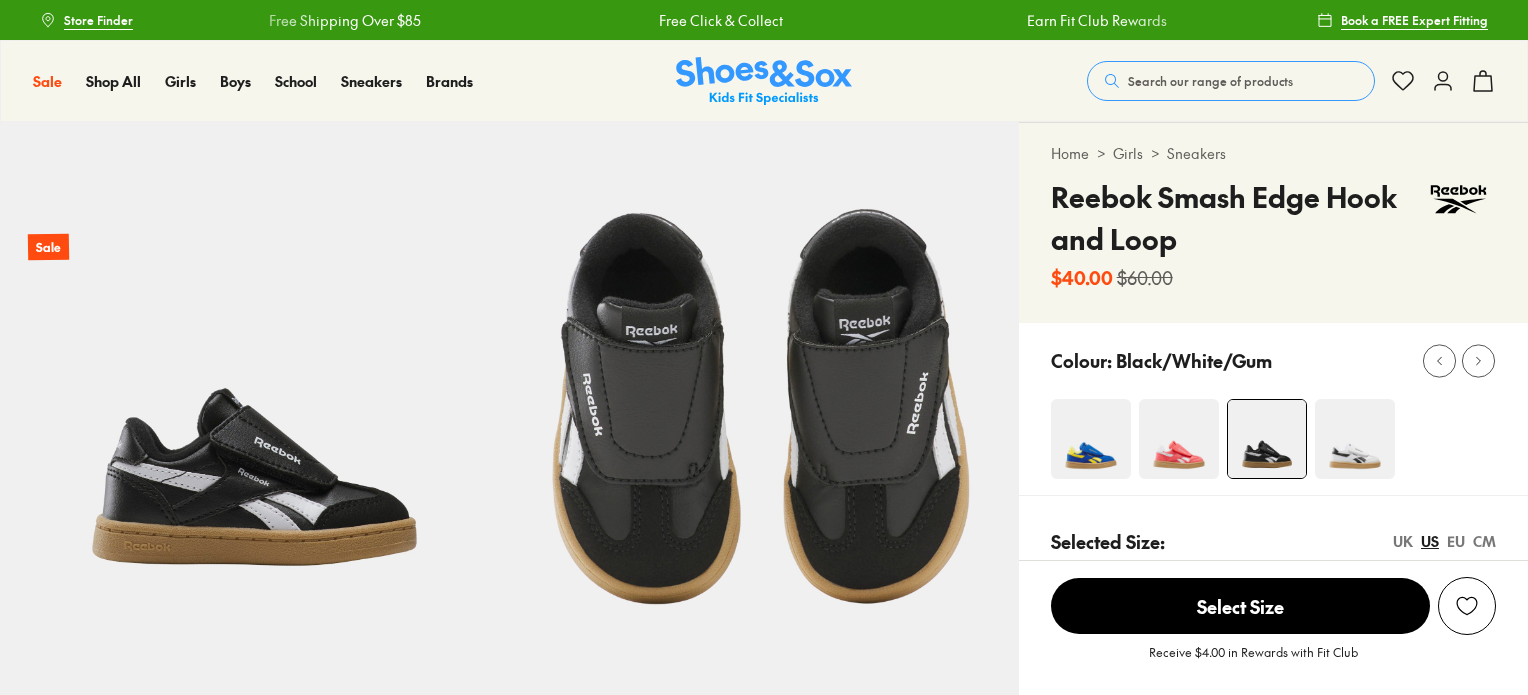 select on "*" 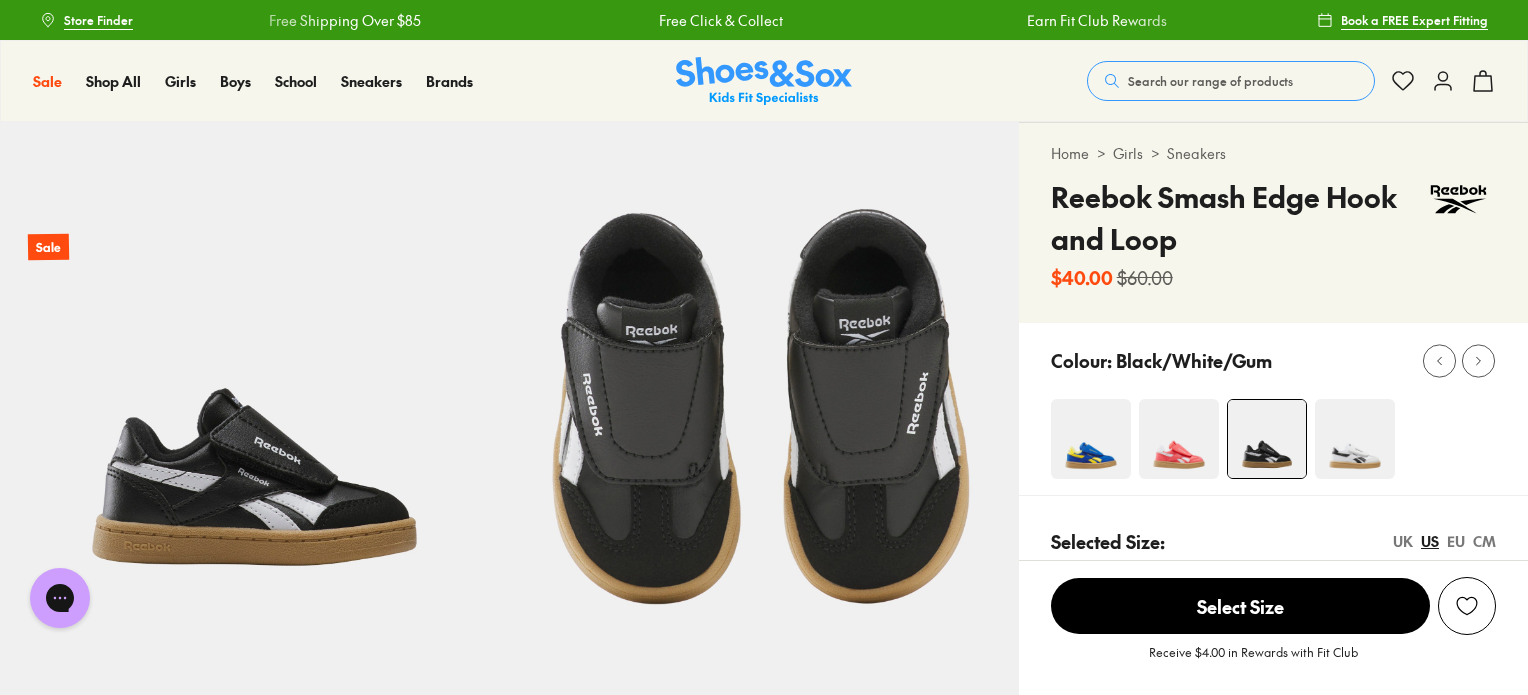 scroll, scrollTop: 0, scrollLeft: 0, axis: both 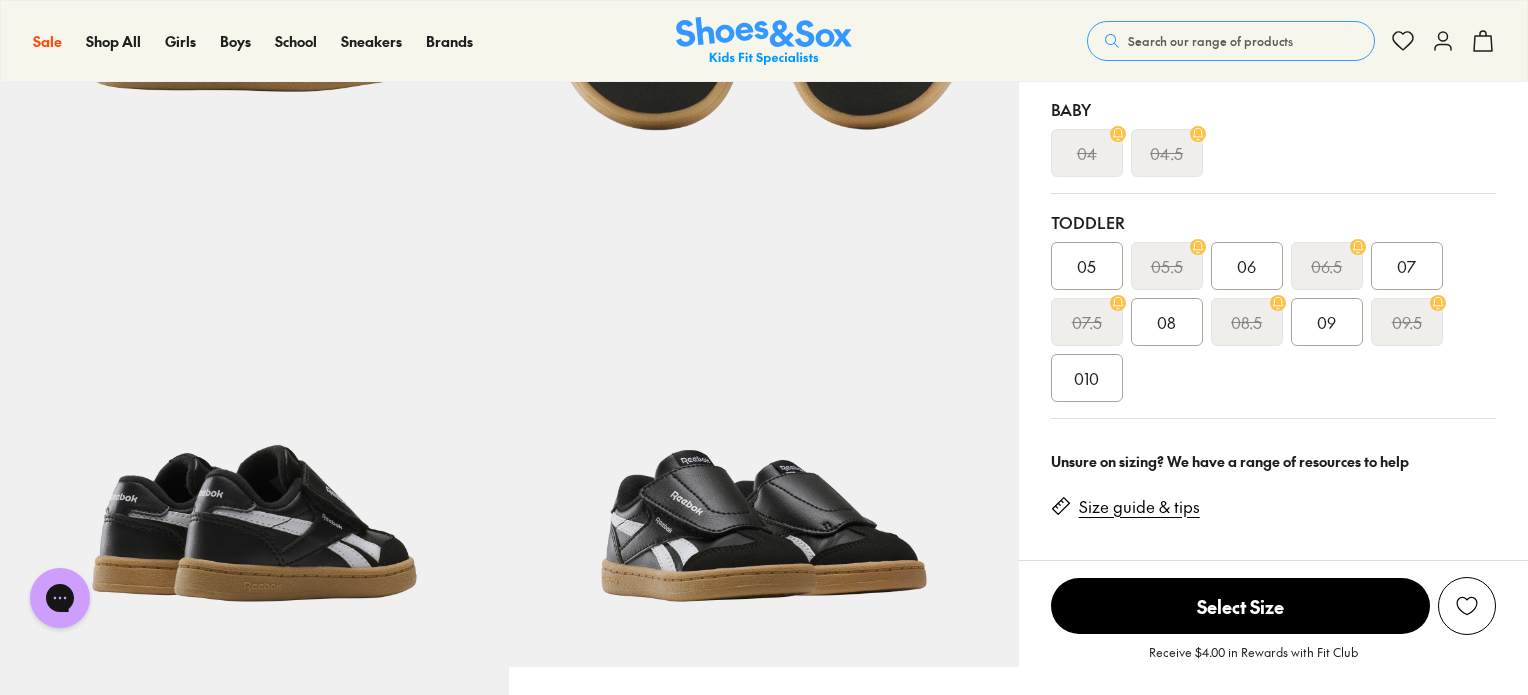 click on "010" at bounding box center (1087, 378) 